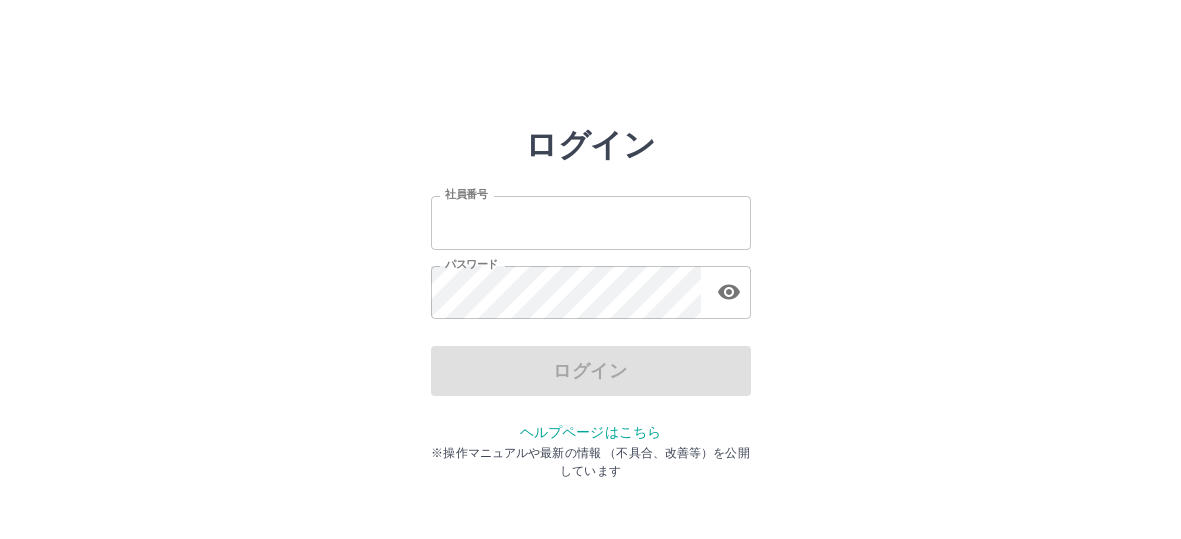 scroll, scrollTop: 0, scrollLeft: 0, axis: both 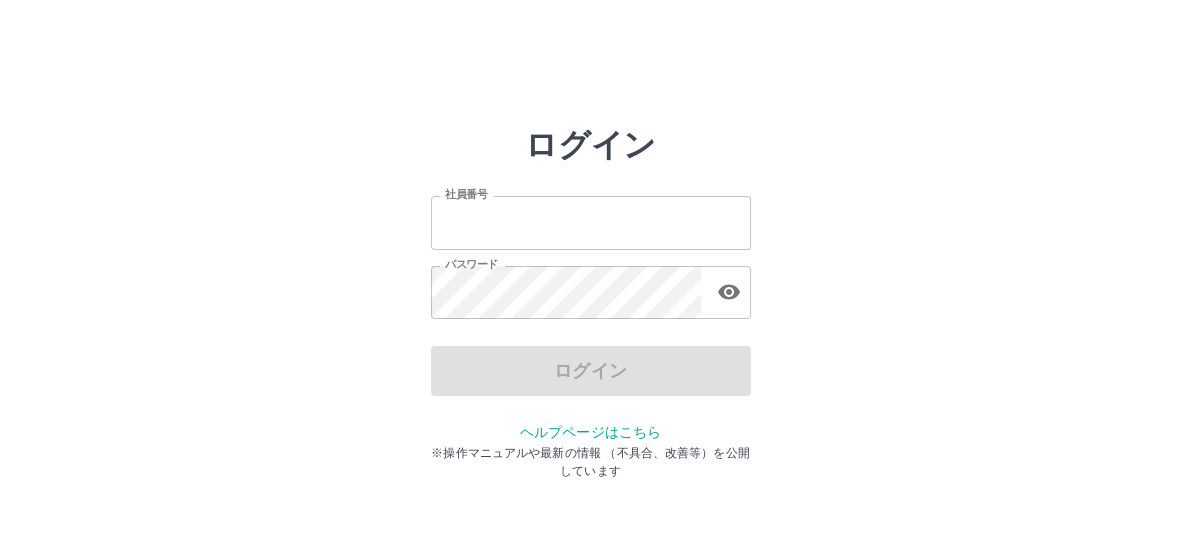 type on "*******" 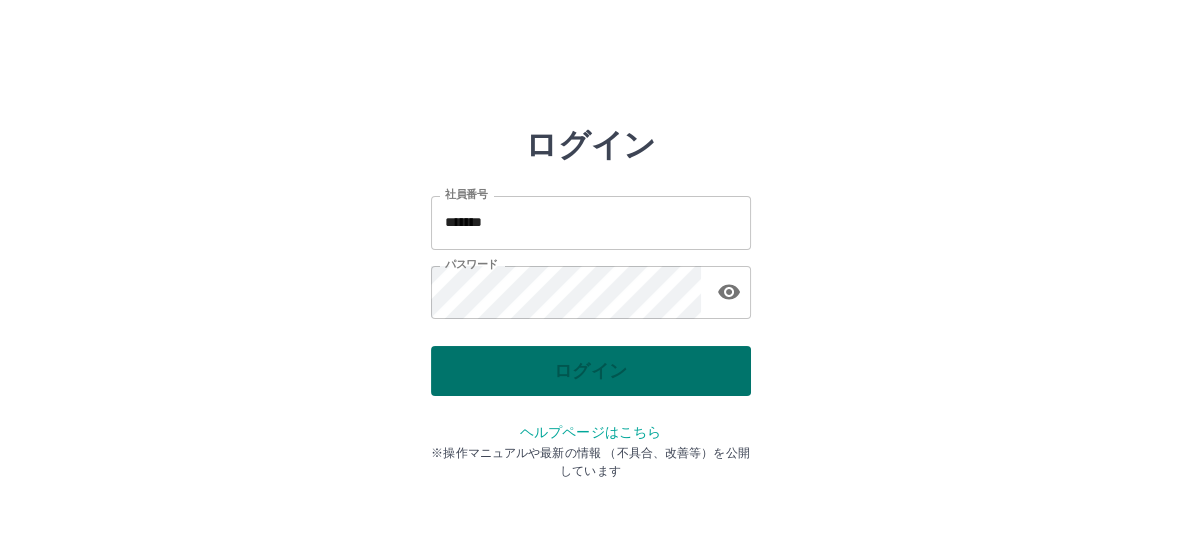click on "ログイン" at bounding box center [591, 371] 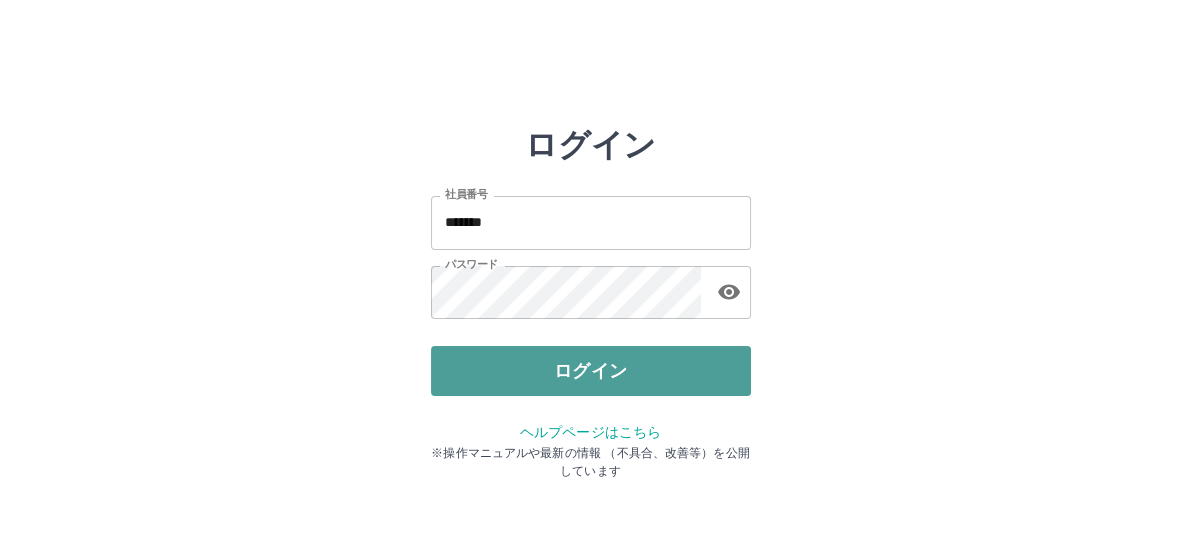 click on "ログイン" at bounding box center (591, 371) 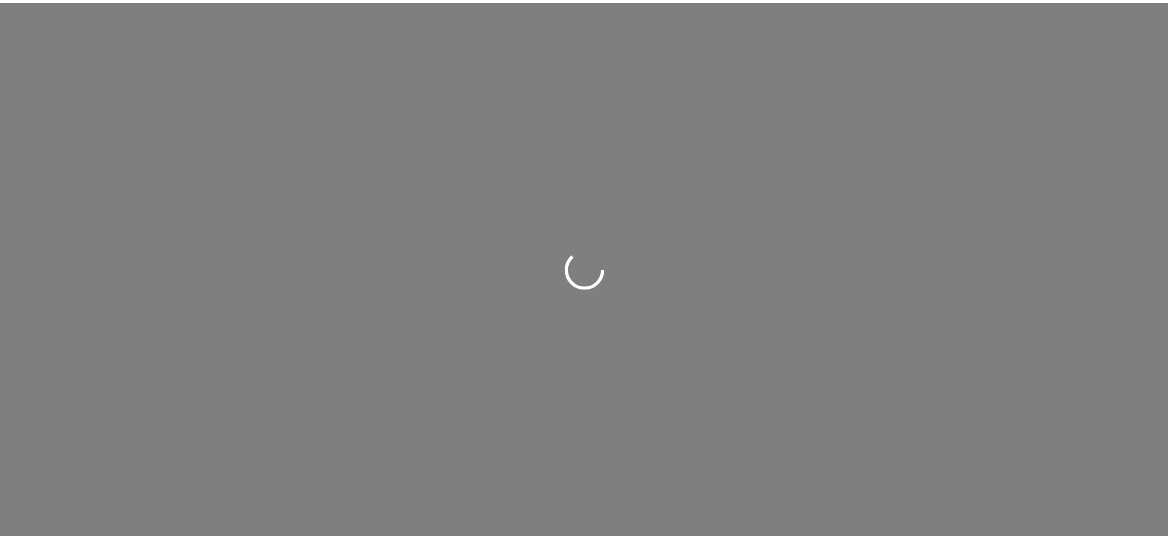 scroll, scrollTop: 0, scrollLeft: 0, axis: both 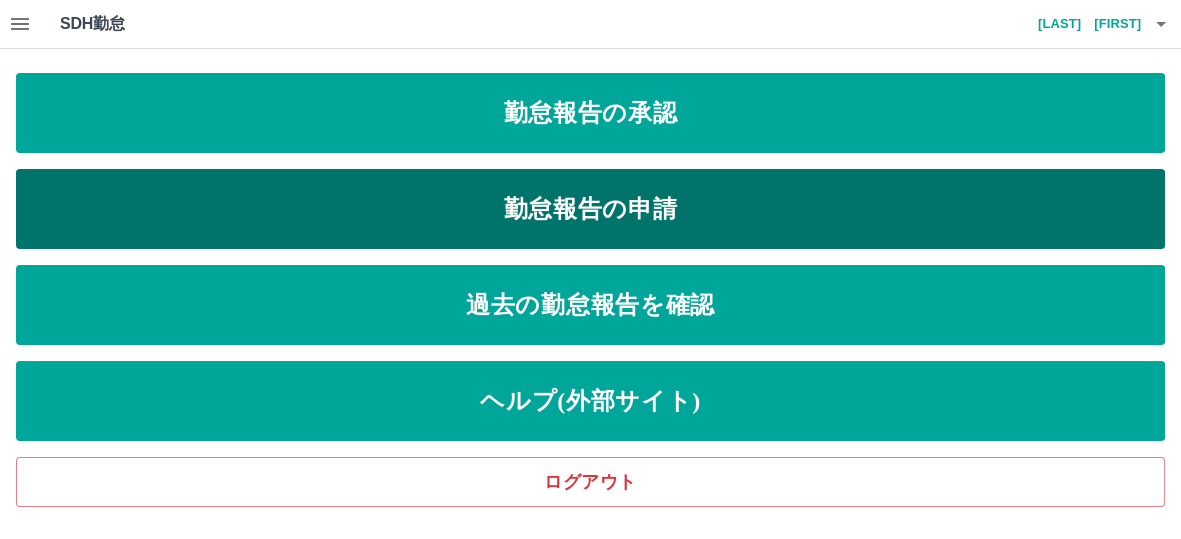 click on "勤怠報告の申請" at bounding box center (590, 209) 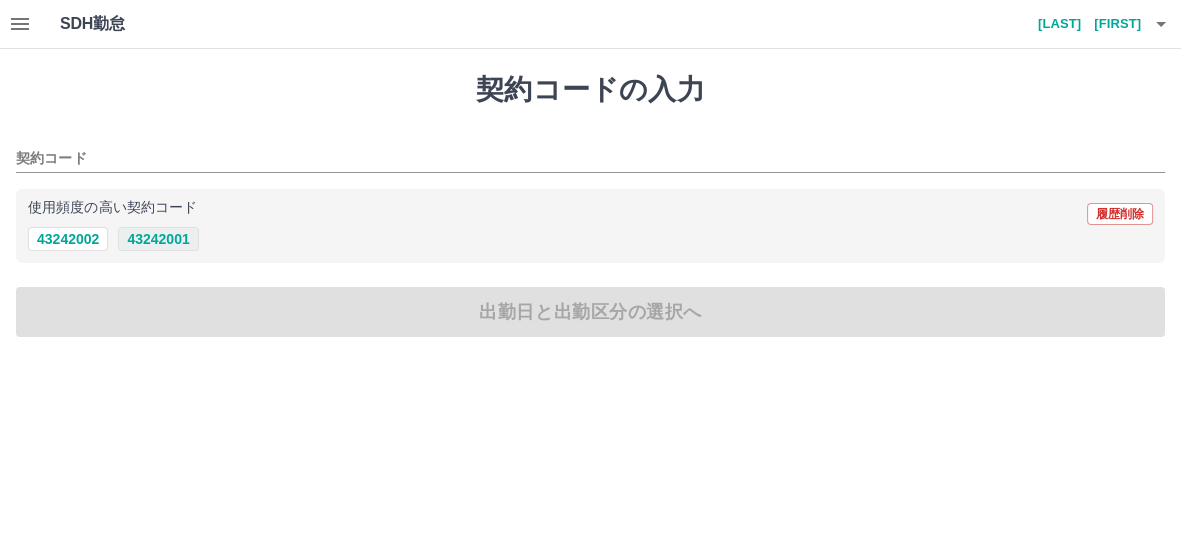 click on "43242001" at bounding box center (158, 239) 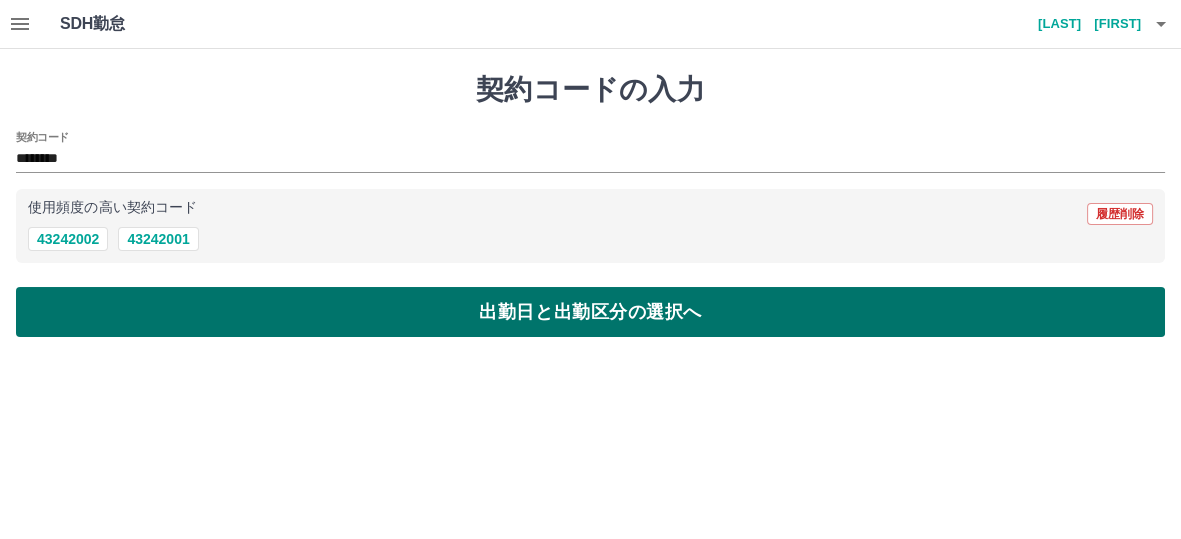 click on "出勤日と出勤区分の選択へ" at bounding box center (590, 312) 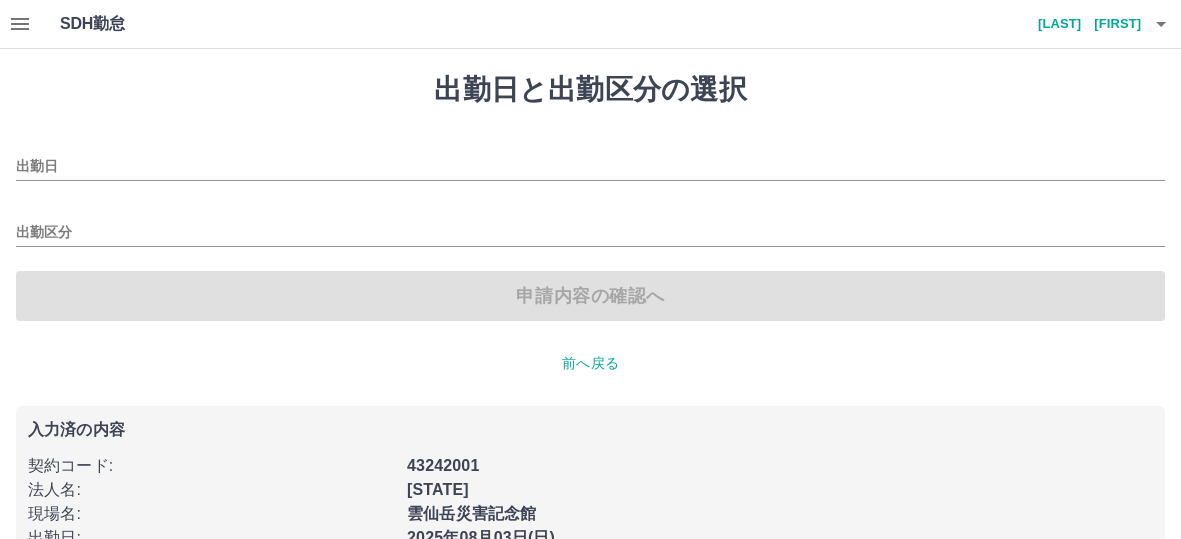 type on "**********" 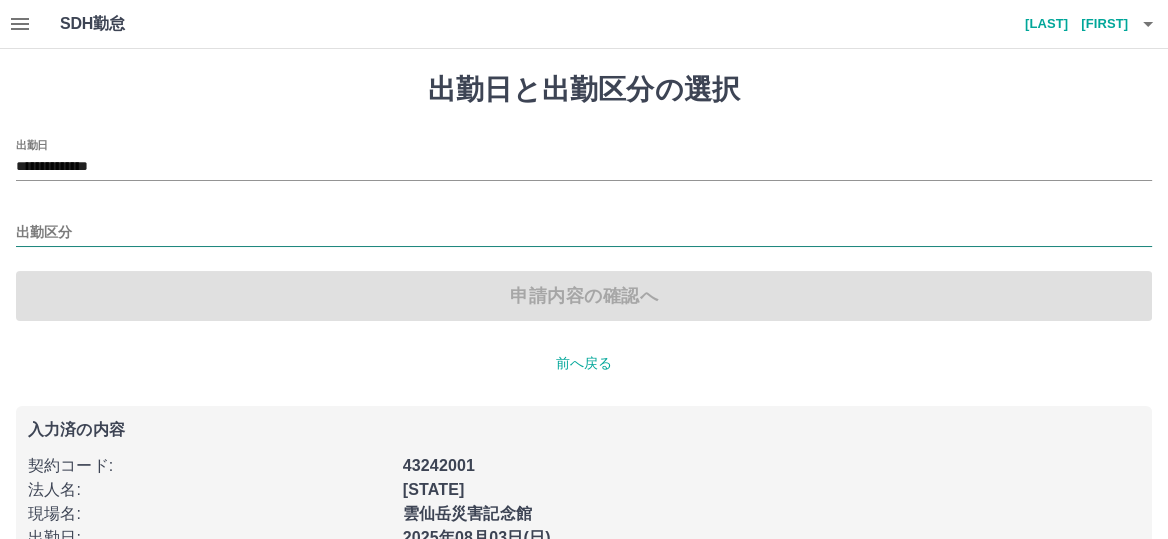 click on "出勤区分" at bounding box center [584, 233] 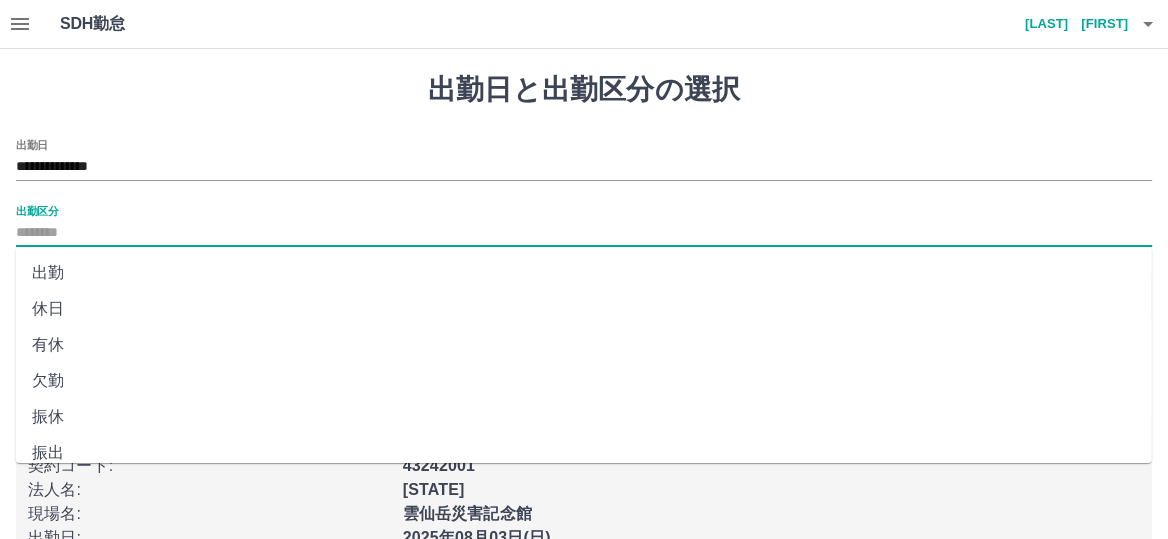 click on "出勤" at bounding box center (584, 273) 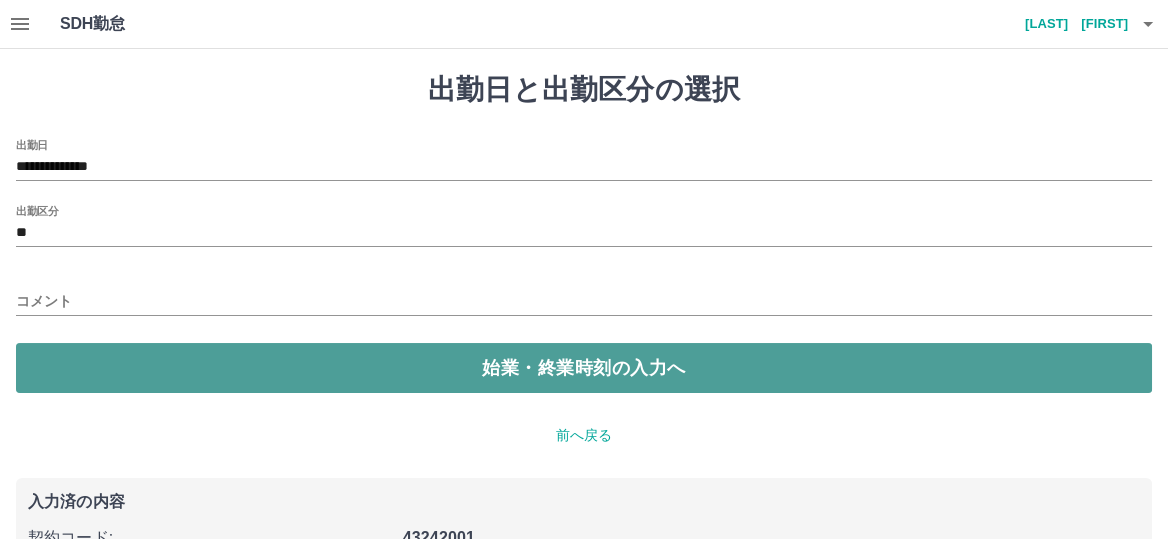 click on "始業・終業時刻の入力へ" at bounding box center (584, 368) 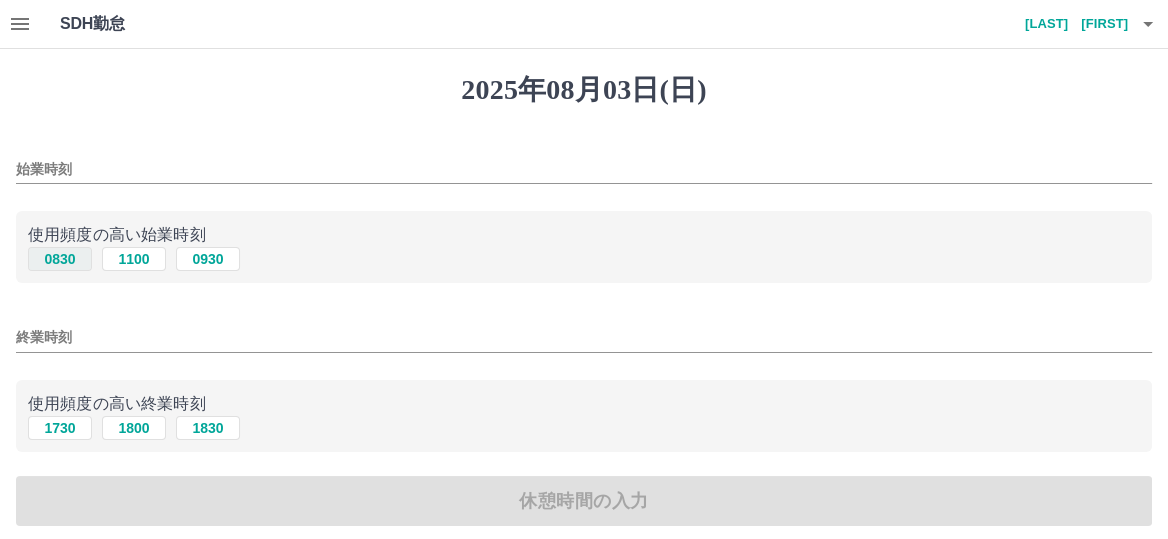 click on "0830" at bounding box center (60, 259) 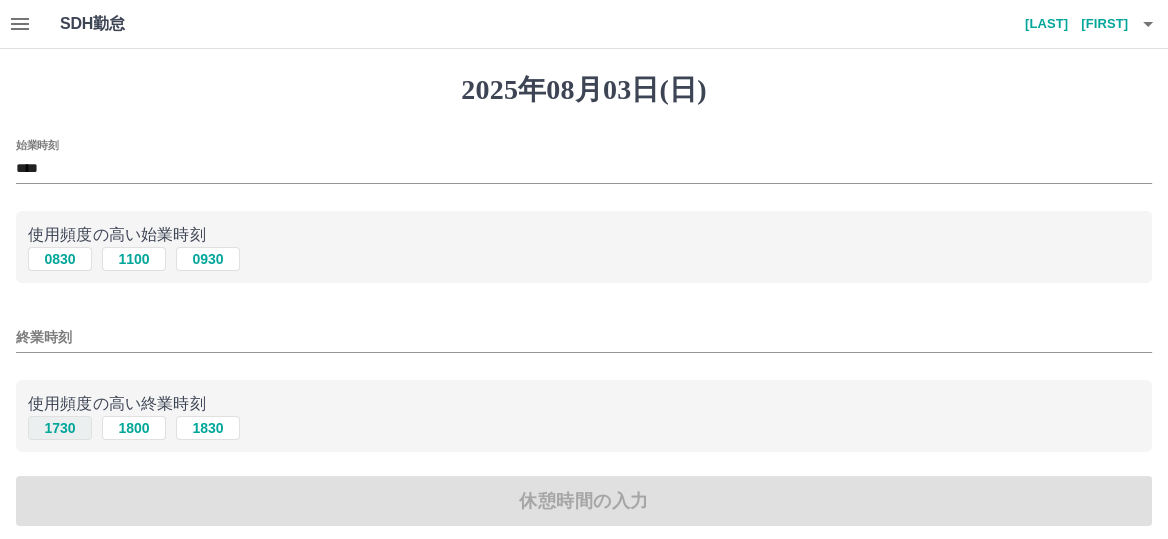 click on "1730" at bounding box center [60, 428] 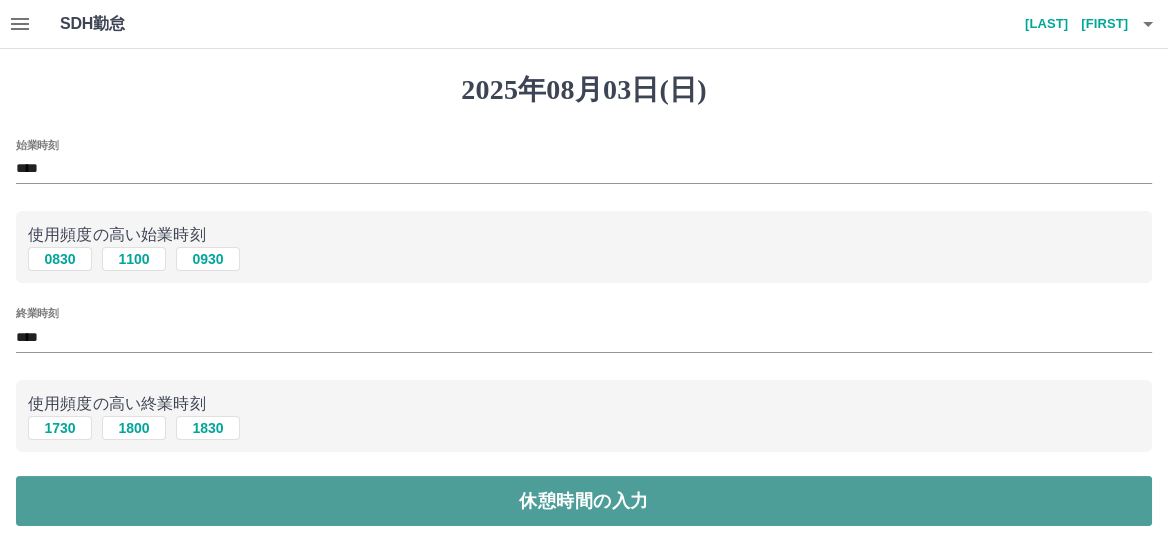 click on "休憩時間の入力" at bounding box center [584, 501] 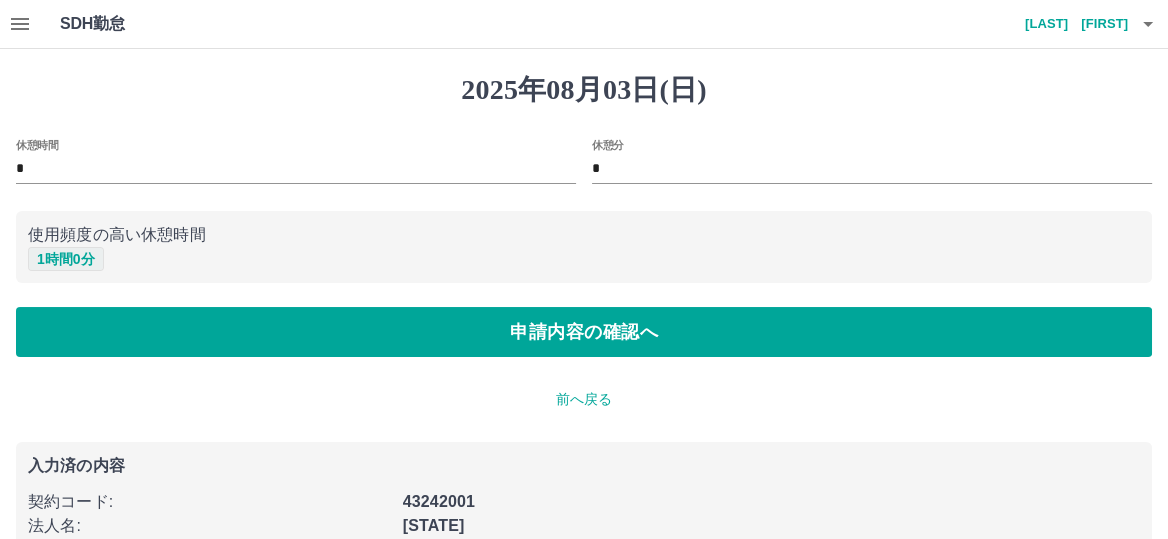 click on "1 時間 0 分" at bounding box center [66, 259] 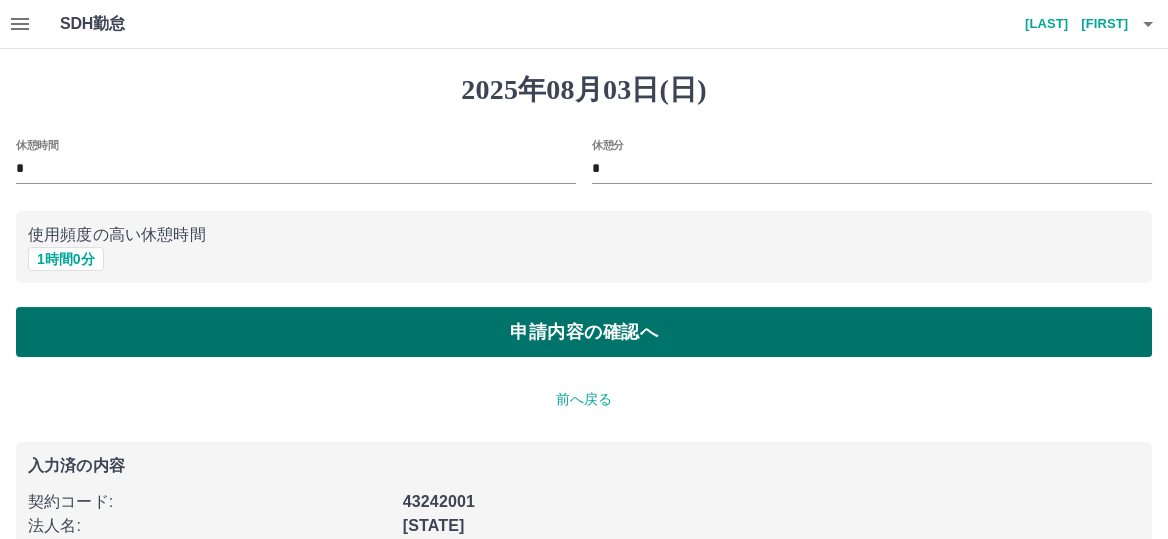 click on "申請内容の確認へ" at bounding box center (584, 332) 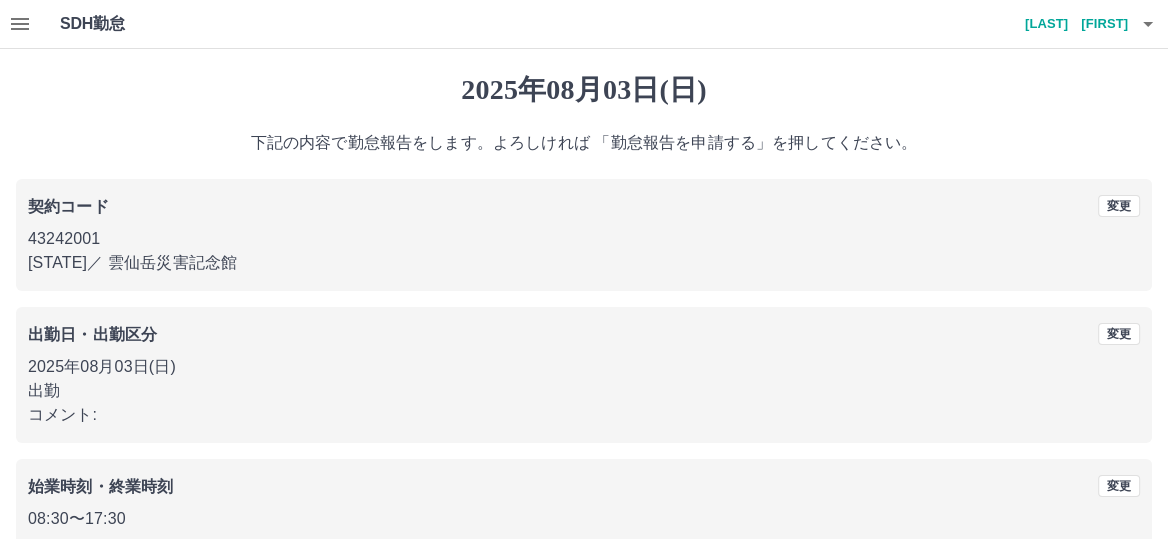 scroll, scrollTop: 209, scrollLeft: 0, axis: vertical 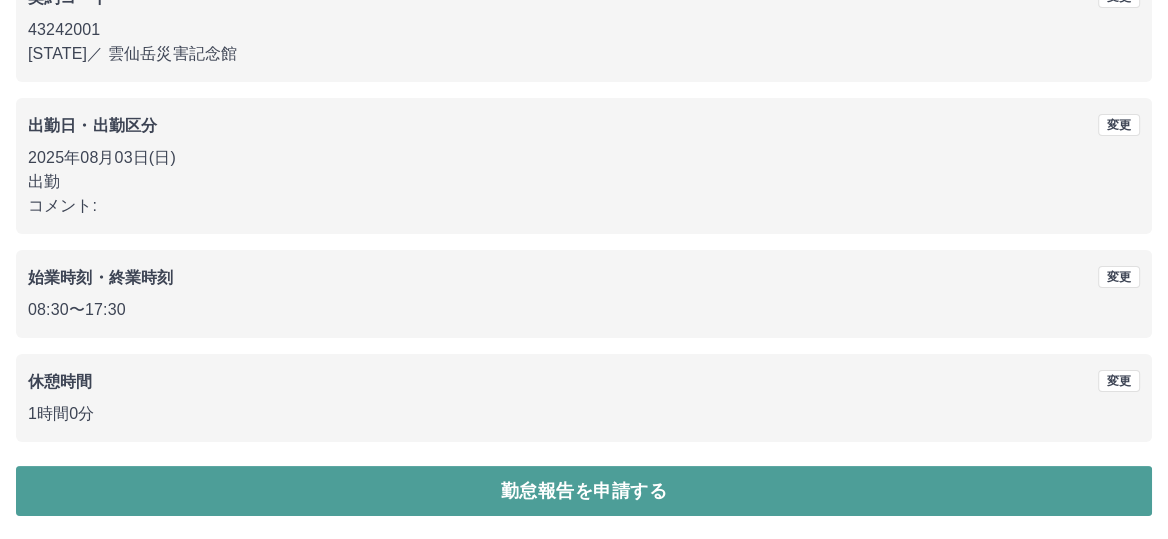 click on "勤怠報告を申請する" at bounding box center [584, 491] 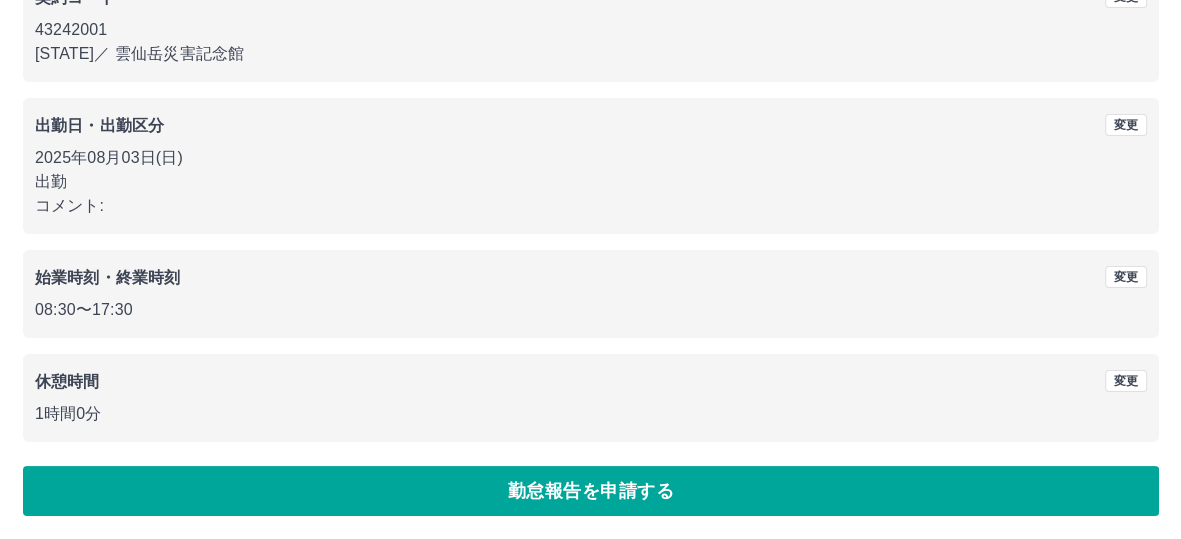 scroll, scrollTop: 0, scrollLeft: 0, axis: both 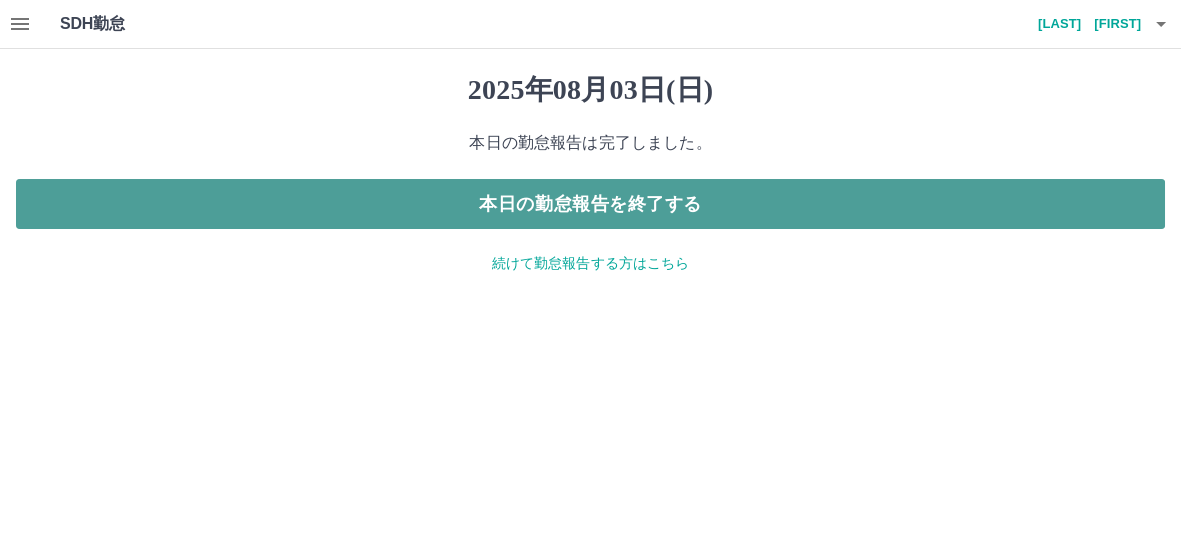 click on "本日の勤怠報告を終了する" at bounding box center [590, 204] 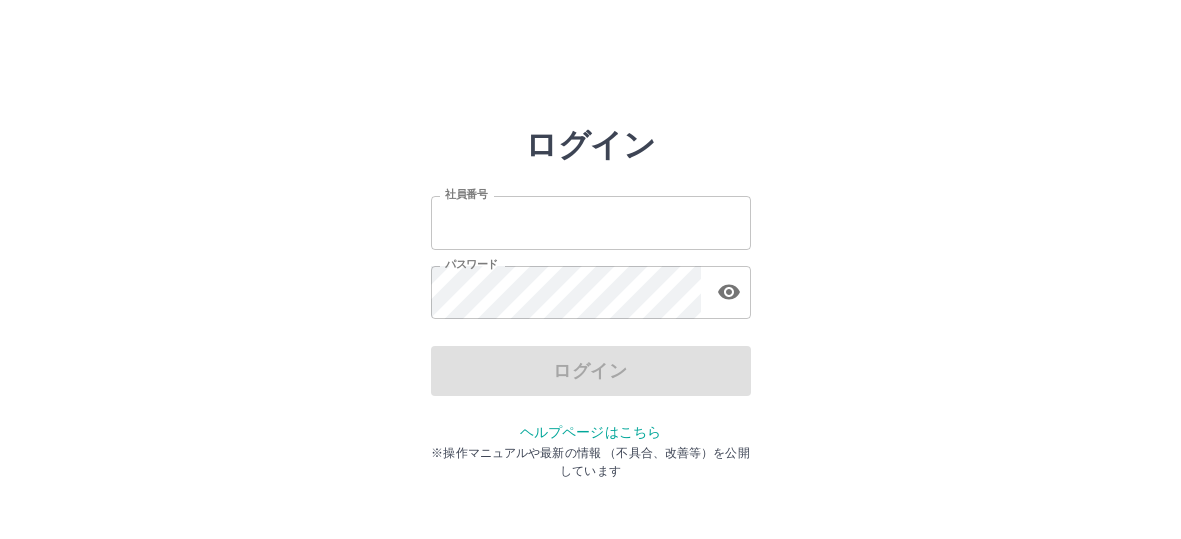 scroll, scrollTop: 0, scrollLeft: 0, axis: both 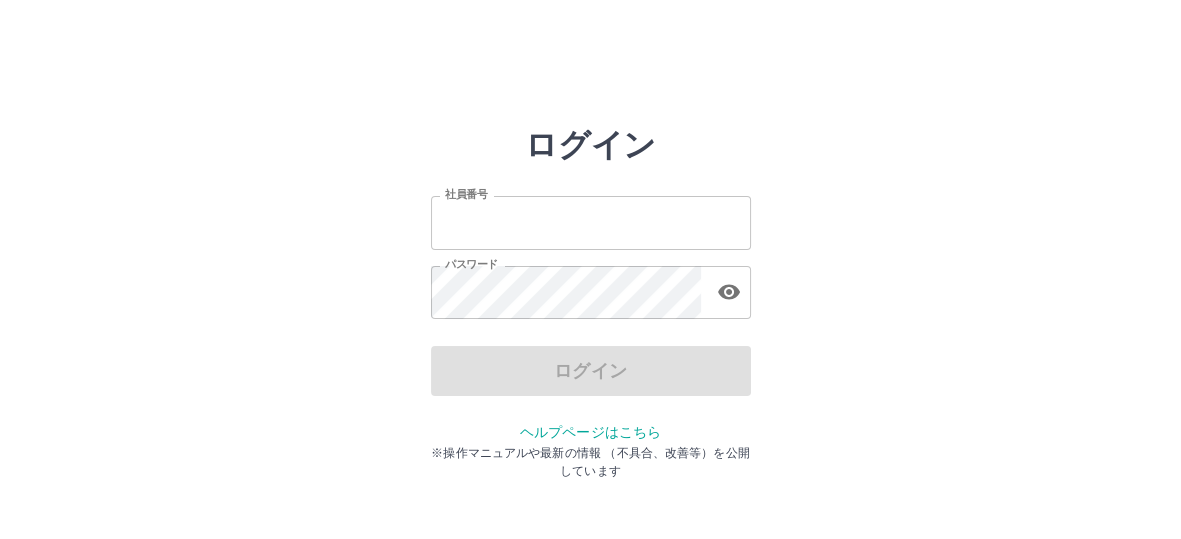 type on "*******" 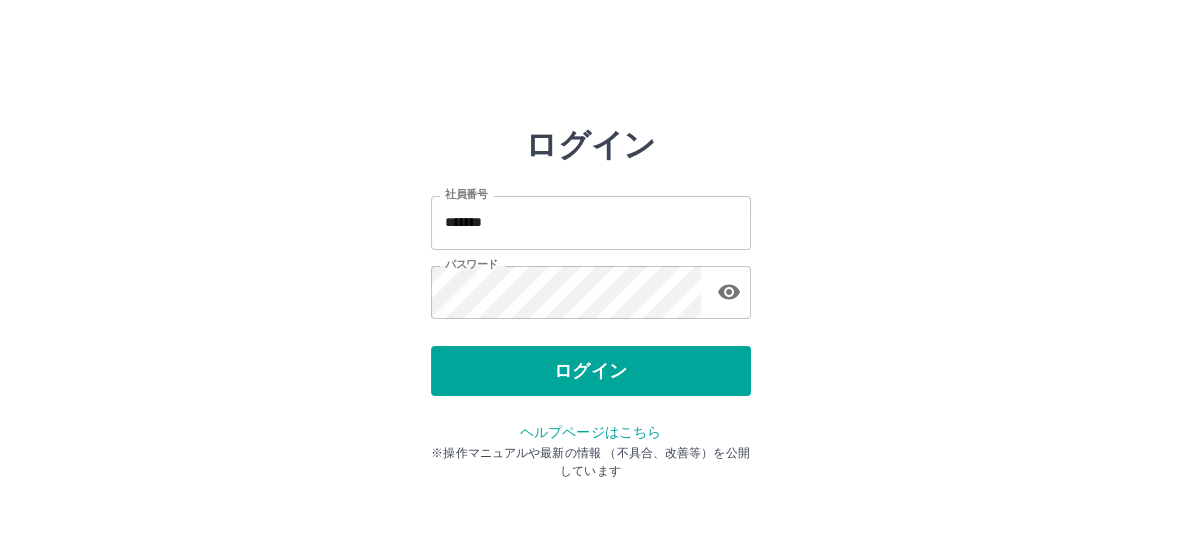 click on "ログイン" at bounding box center (591, 371) 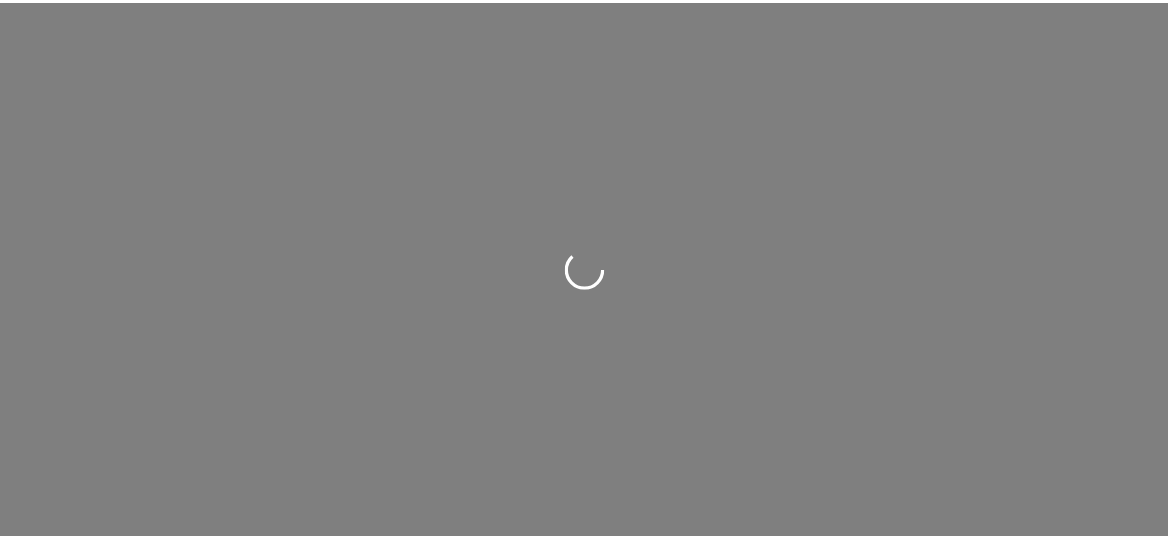 scroll, scrollTop: 0, scrollLeft: 0, axis: both 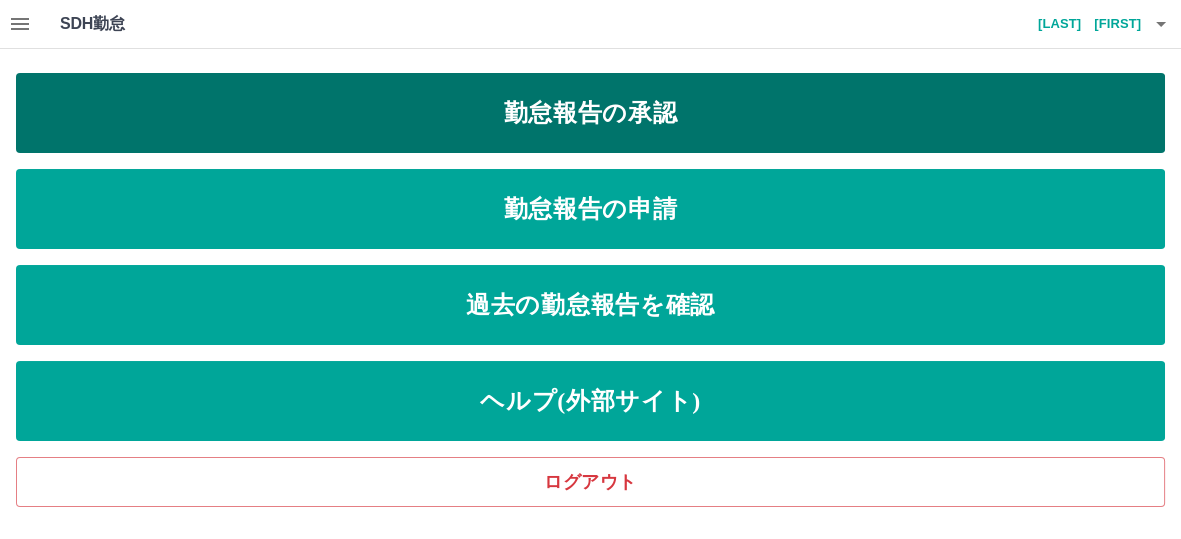 click on "勤怠報告の承認" at bounding box center (590, 113) 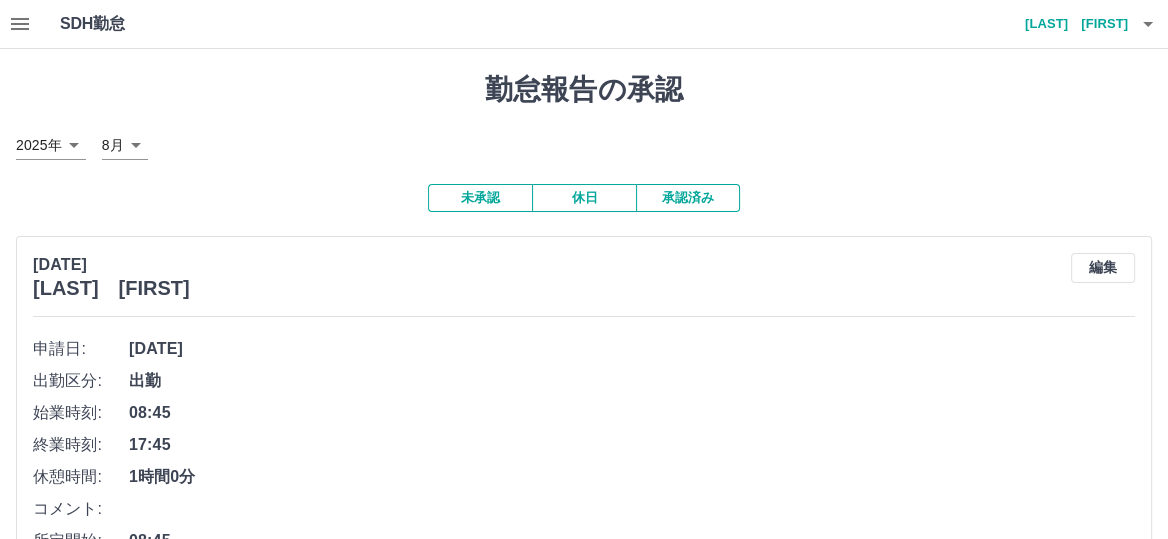 click 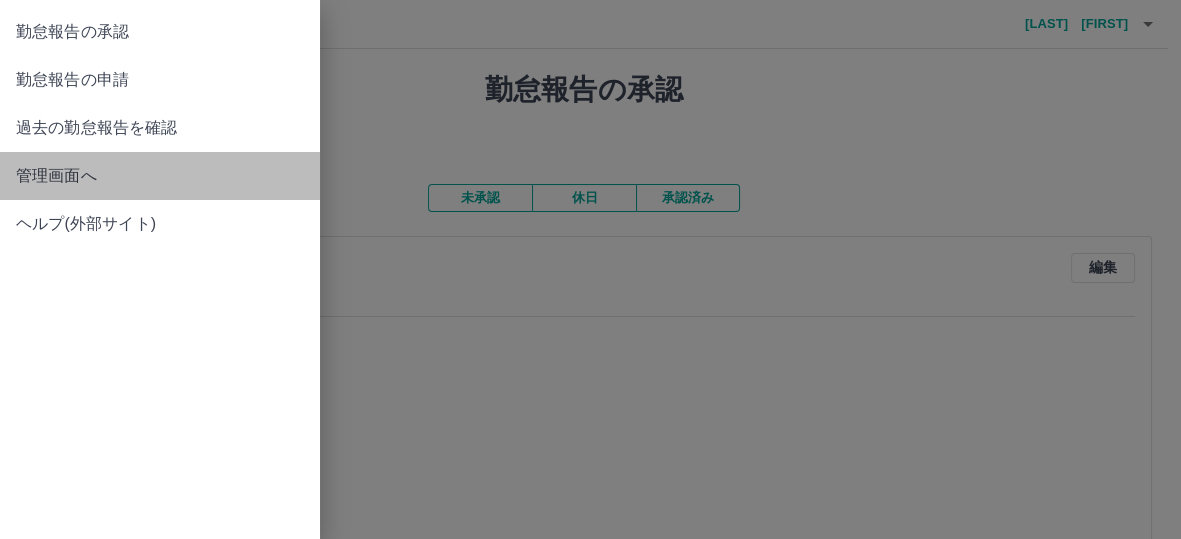 click on "管理画面へ" at bounding box center (160, 176) 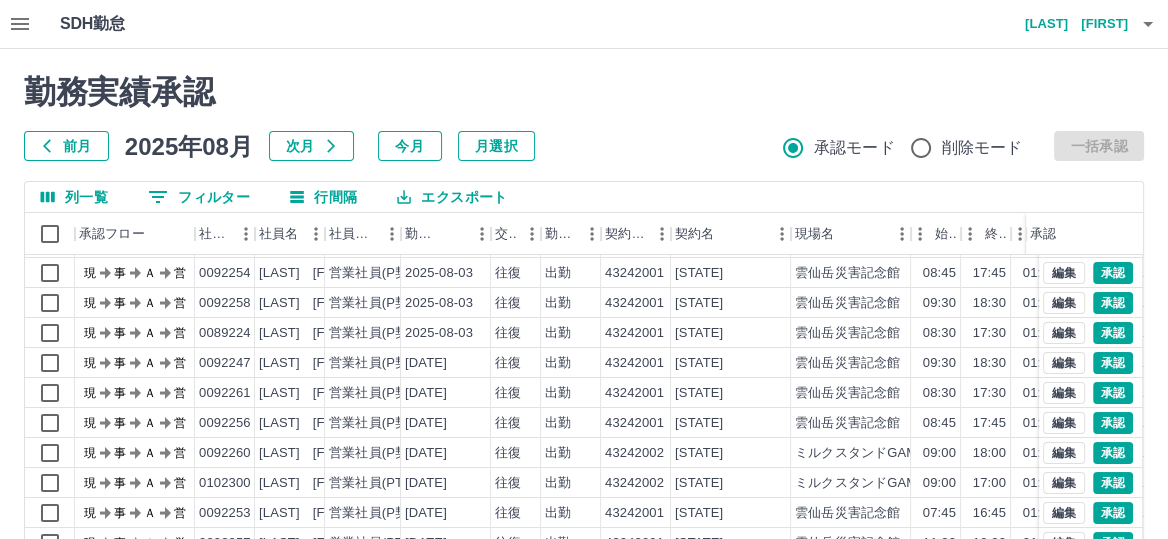 scroll, scrollTop: 99, scrollLeft: 0, axis: vertical 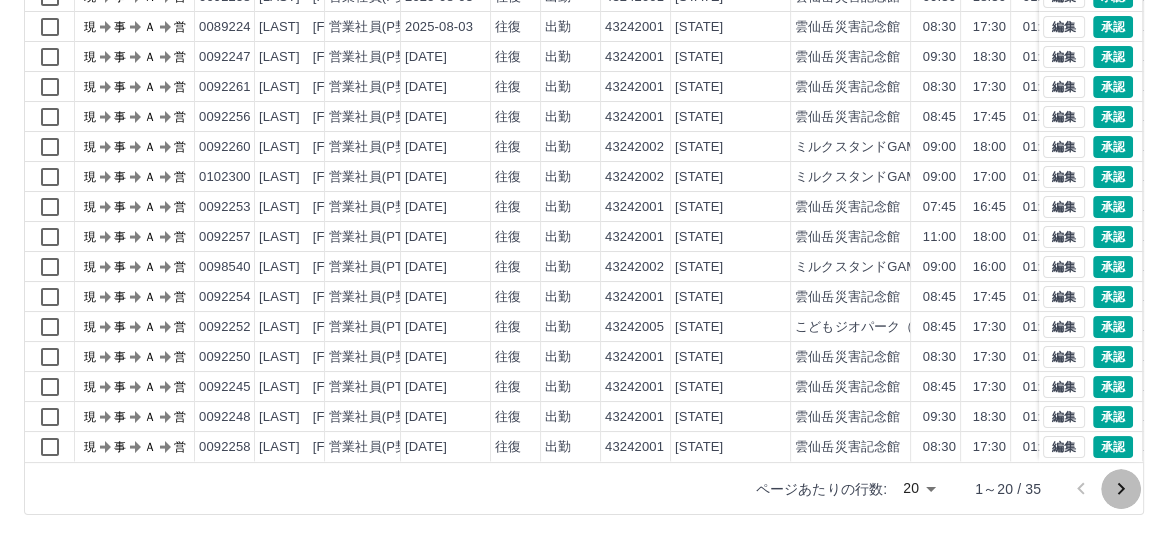 click 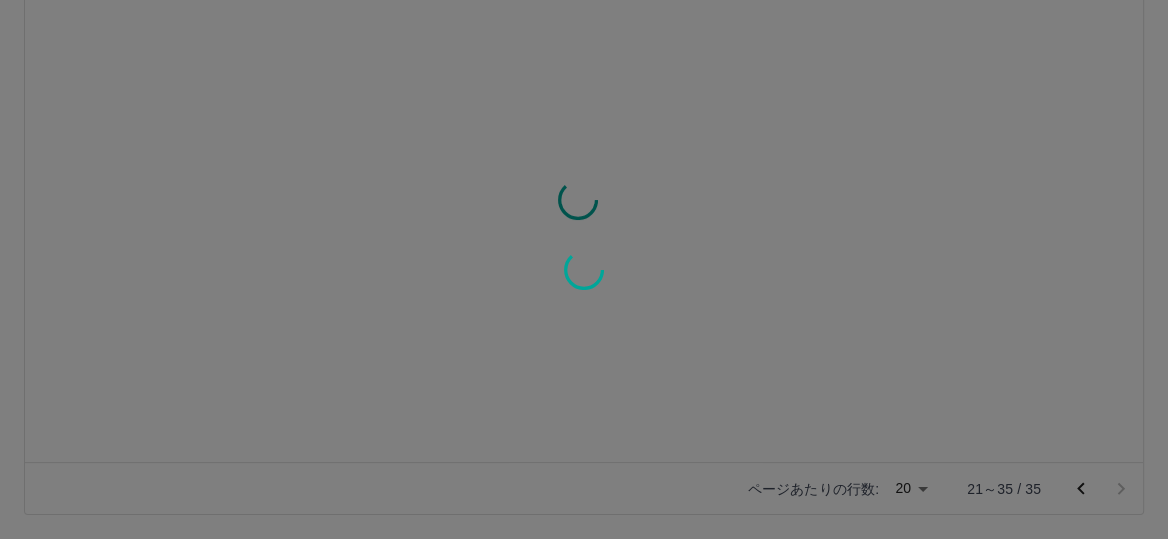scroll, scrollTop: 0, scrollLeft: 0, axis: both 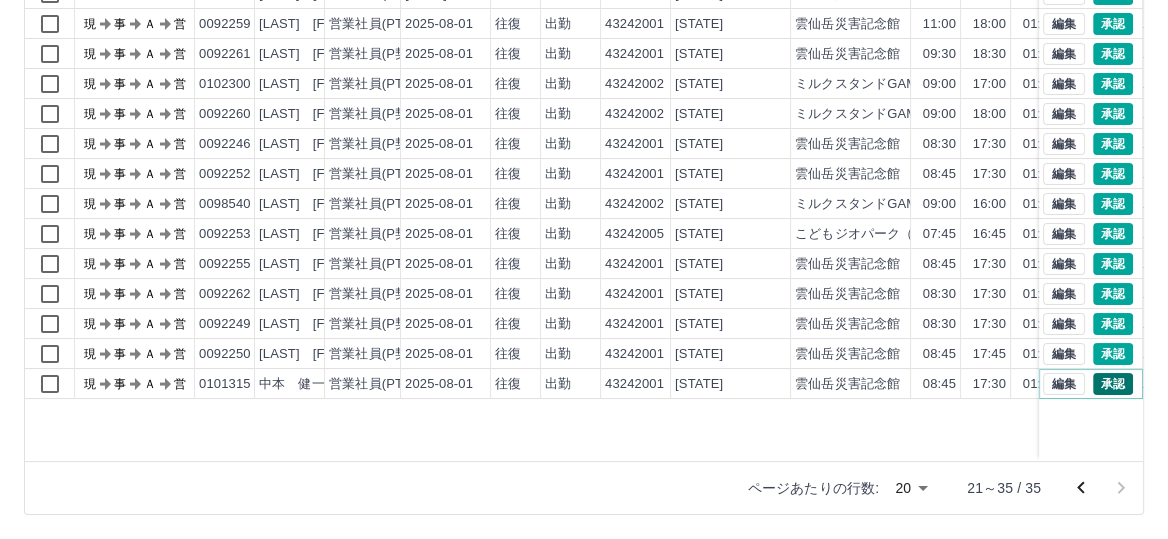 click on "承認" at bounding box center (1113, 384) 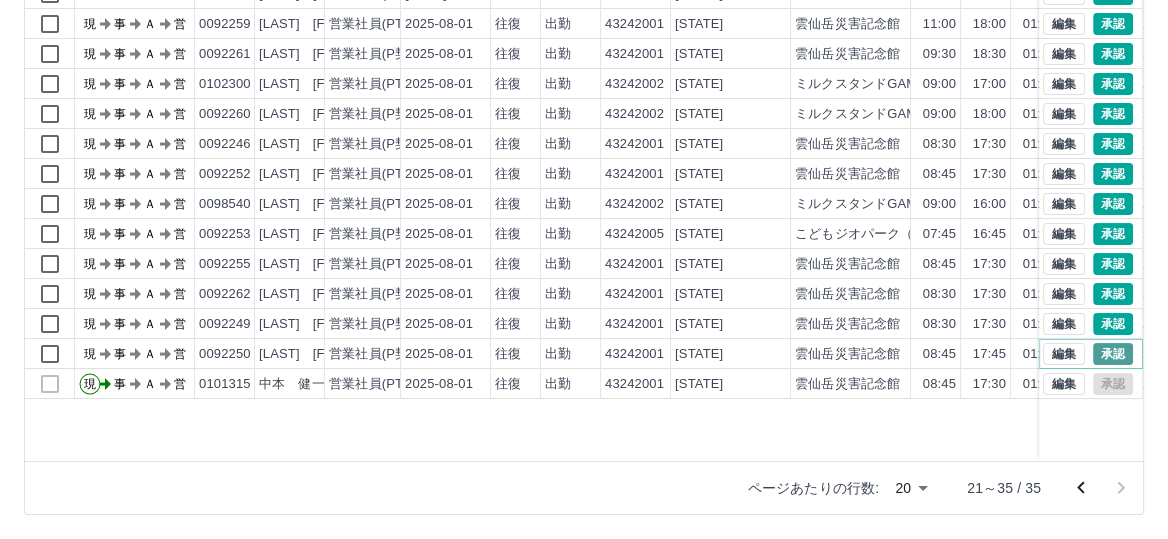 click on "承認" at bounding box center (1113, 354) 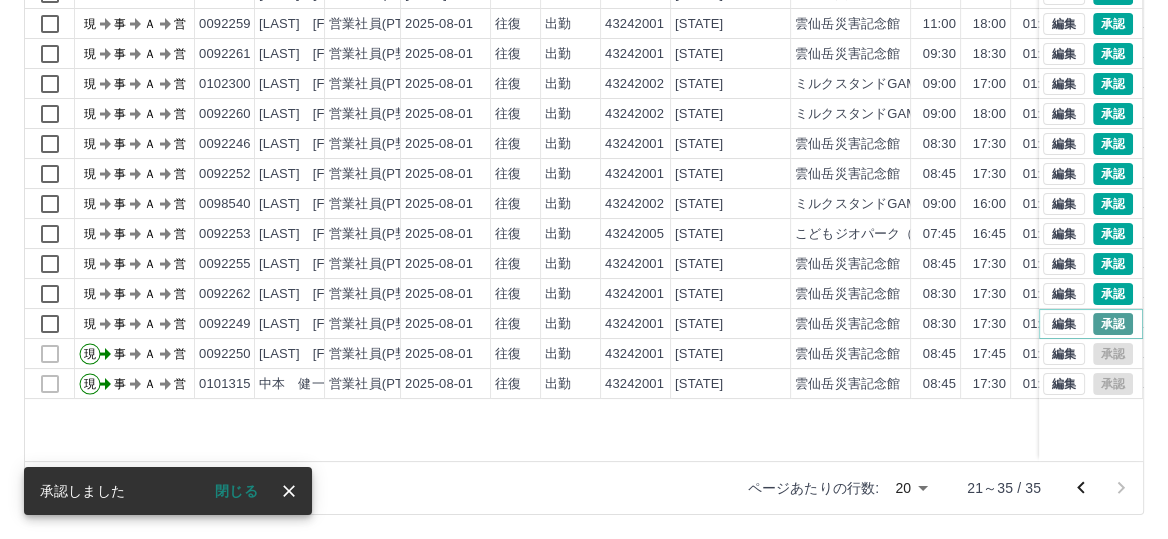 click on "承認" at bounding box center (1113, 324) 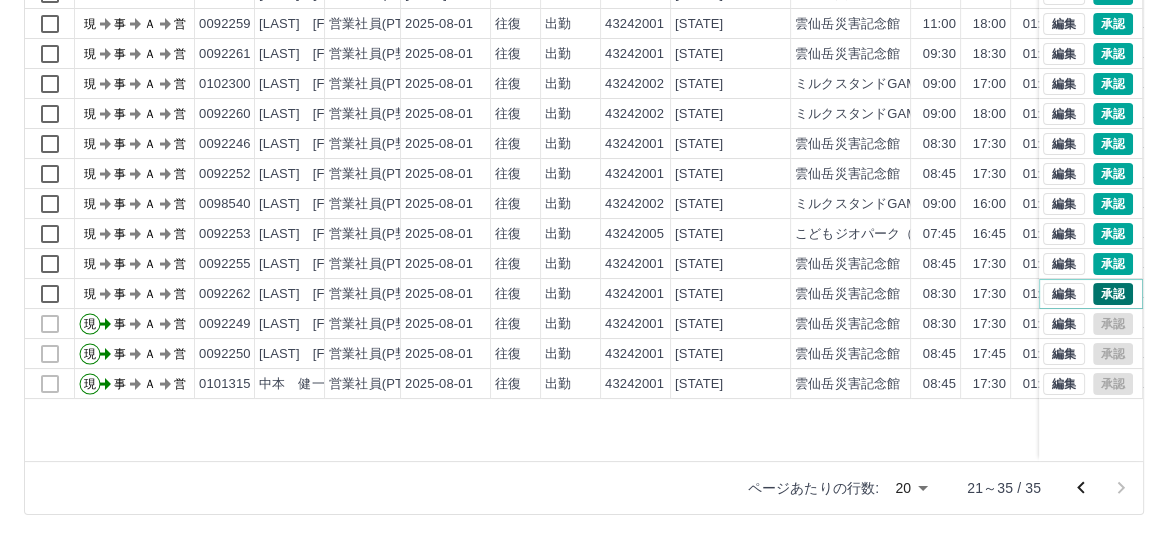 click on "承認" at bounding box center (1113, 294) 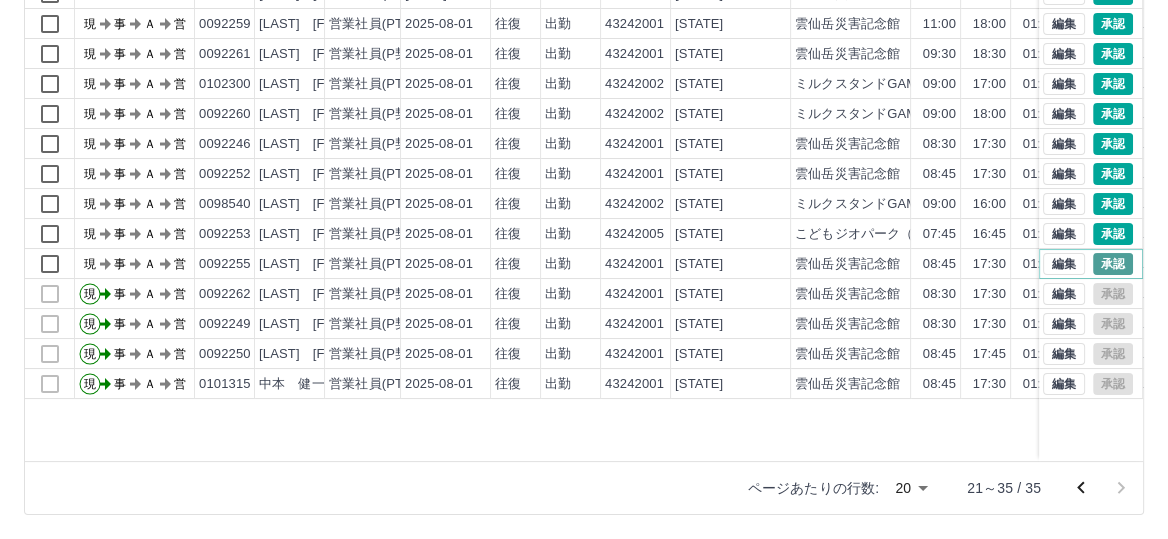 click on "承認" at bounding box center (1113, 264) 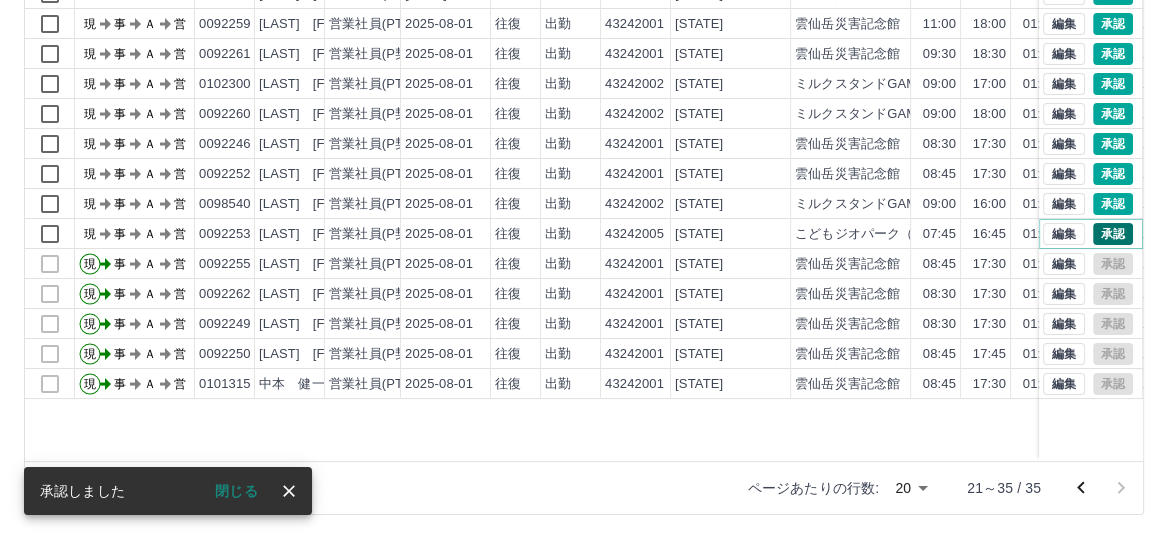 click on "承認" at bounding box center [1113, 234] 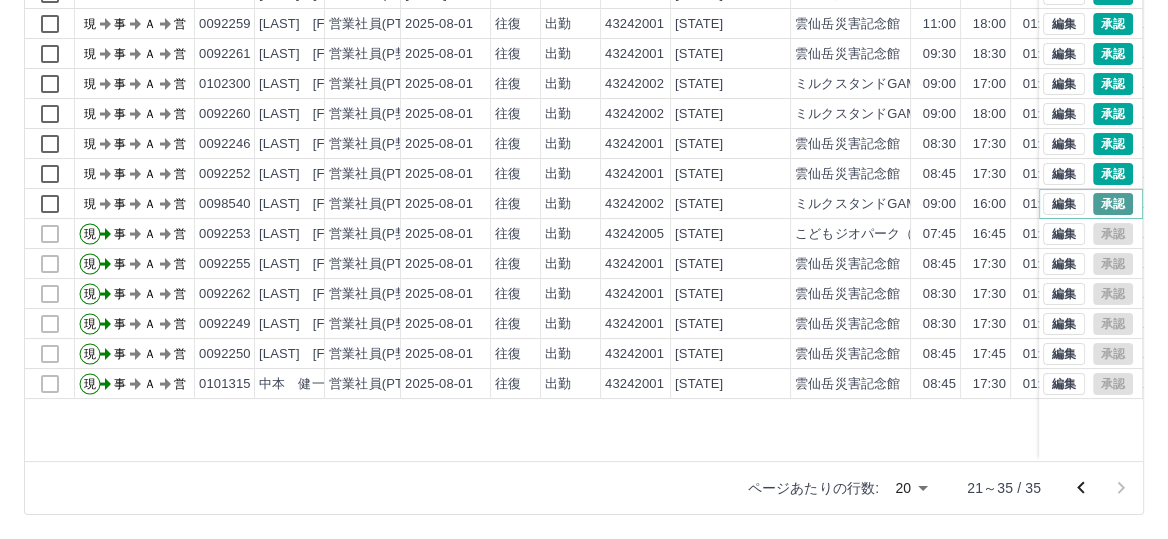 click on "承認" at bounding box center (1113, 204) 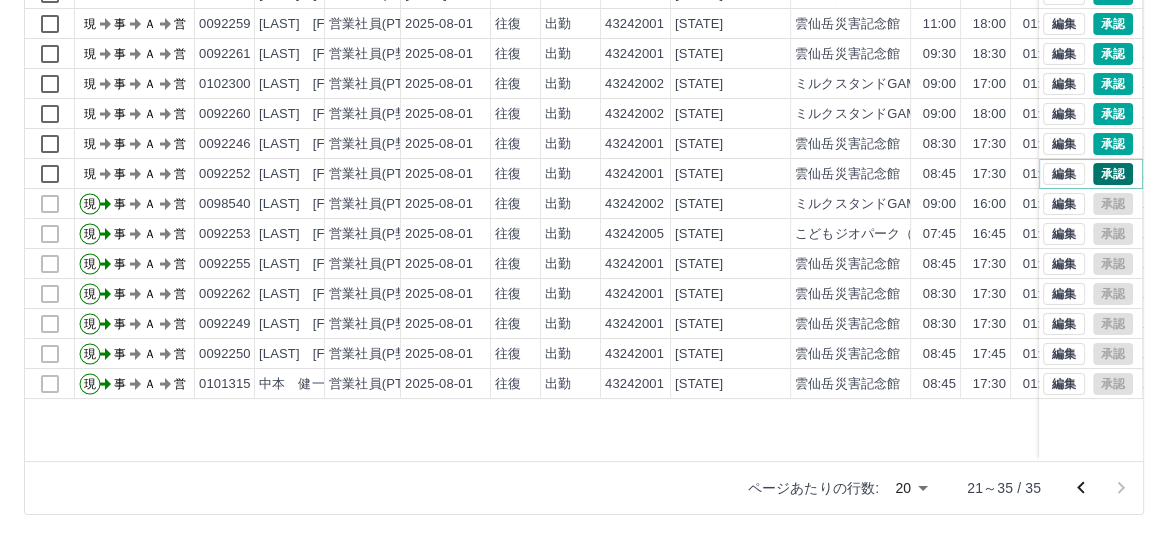 click on "承認" at bounding box center (1113, 174) 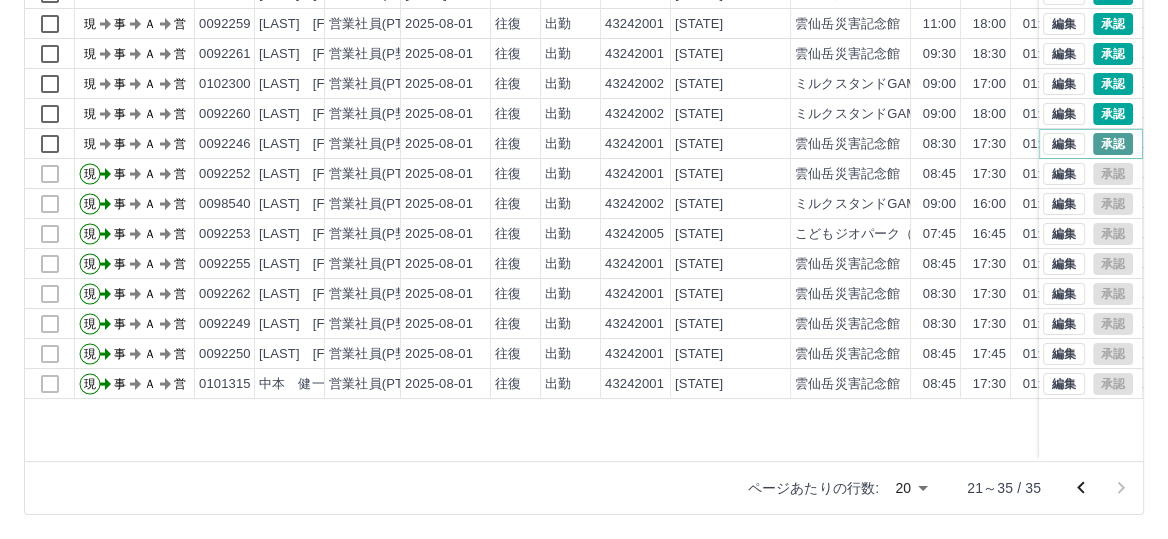 click on "承認" at bounding box center (1113, 144) 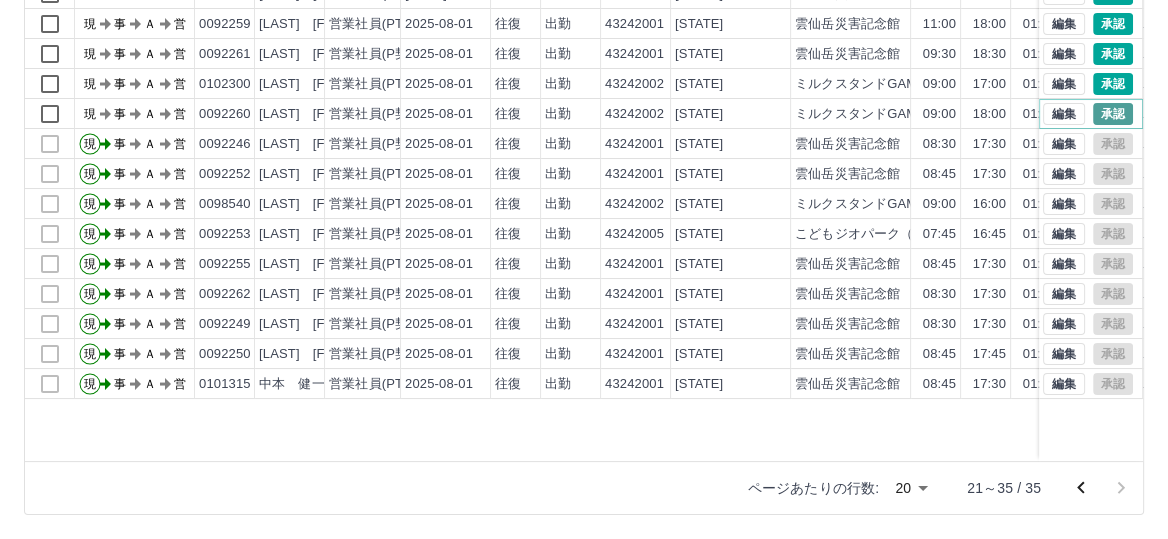 click on "承認" at bounding box center (1113, 114) 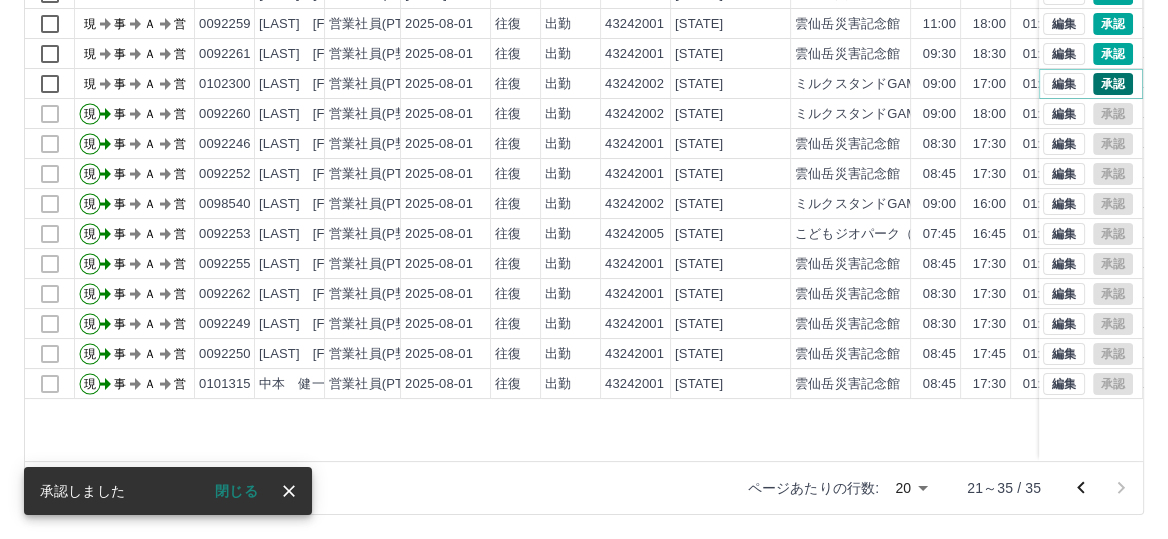 click on "承認" at bounding box center [1113, 84] 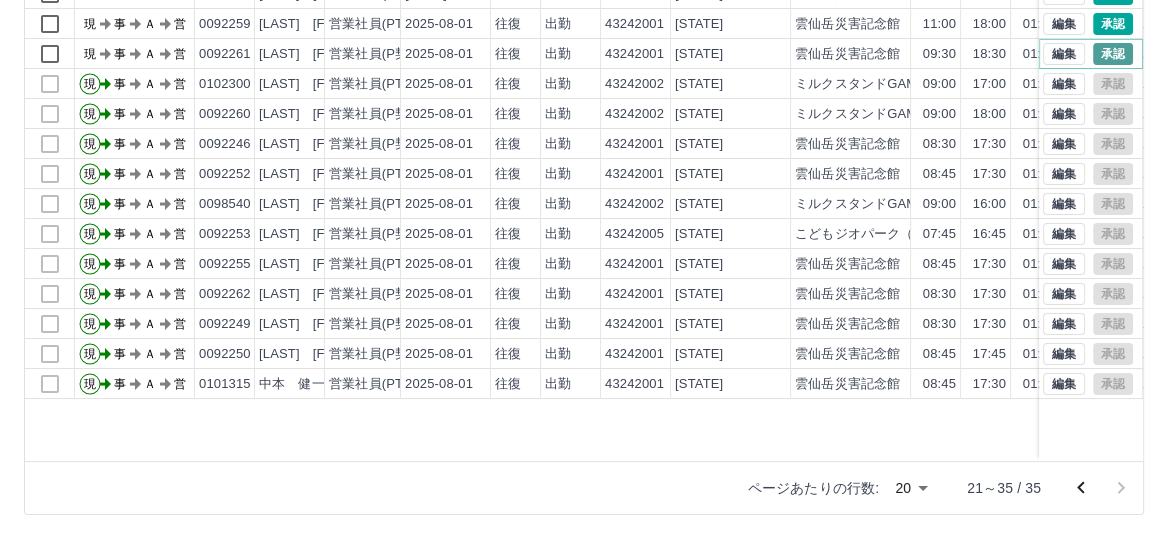 click on "承認" at bounding box center [1113, 54] 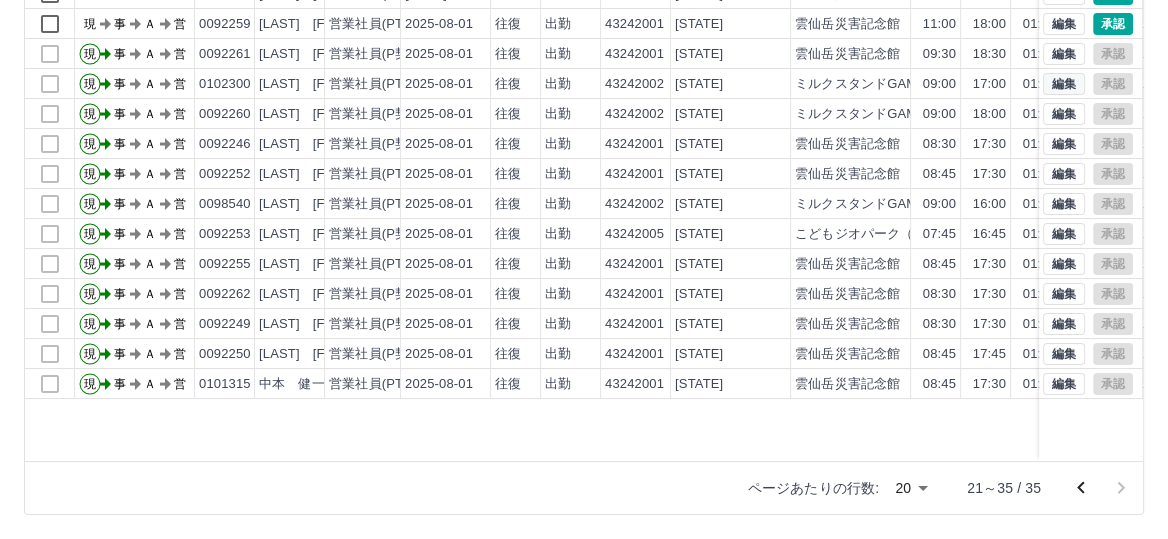 scroll, scrollTop: 219, scrollLeft: 0, axis: vertical 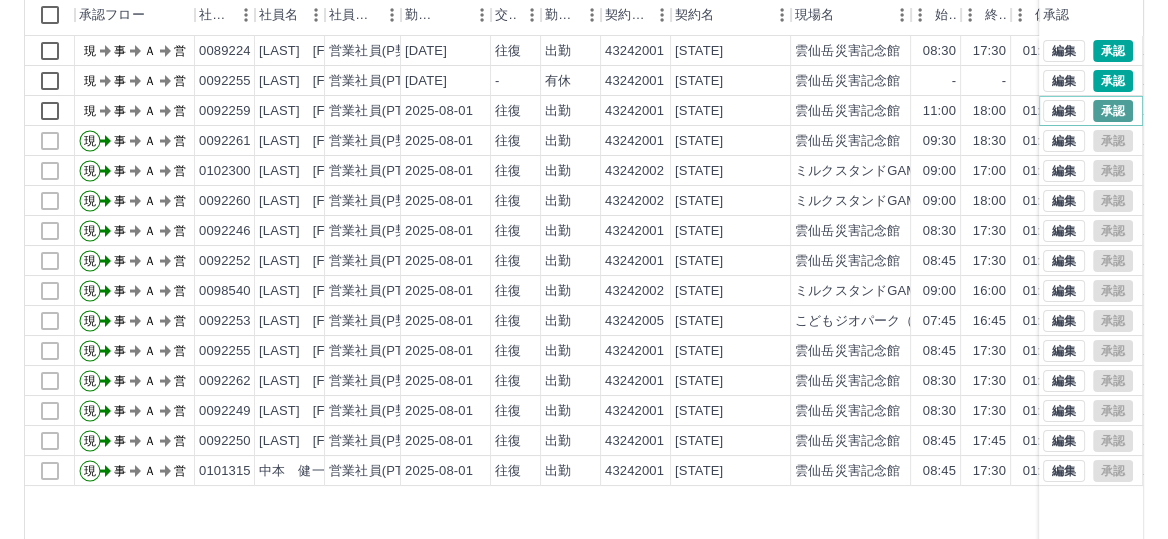 click on "承認" at bounding box center (1113, 111) 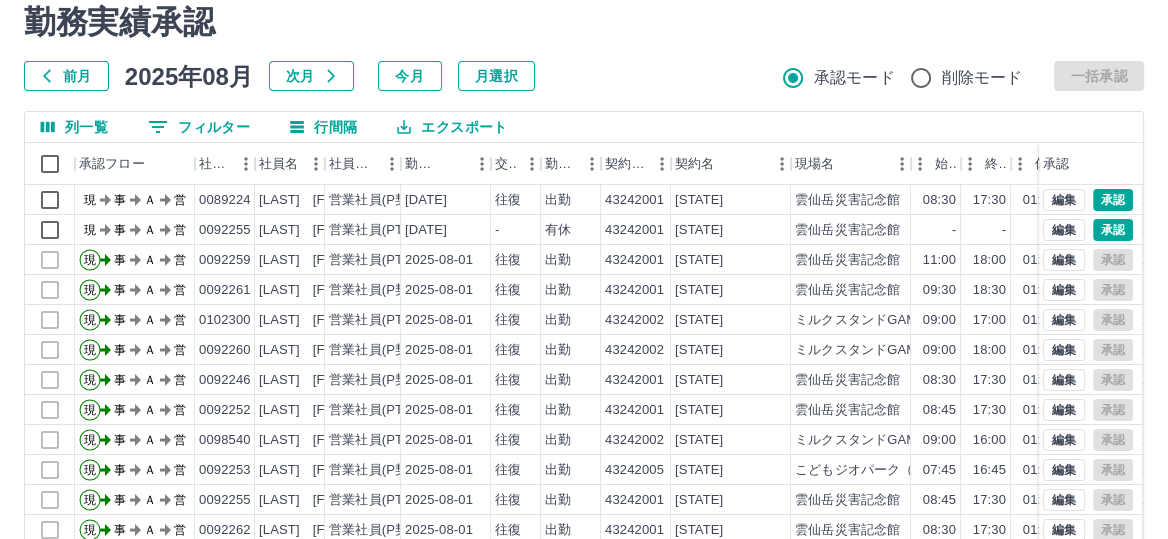 scroll, scrollTop: 45, scrollLeft: 0, axis: vertical 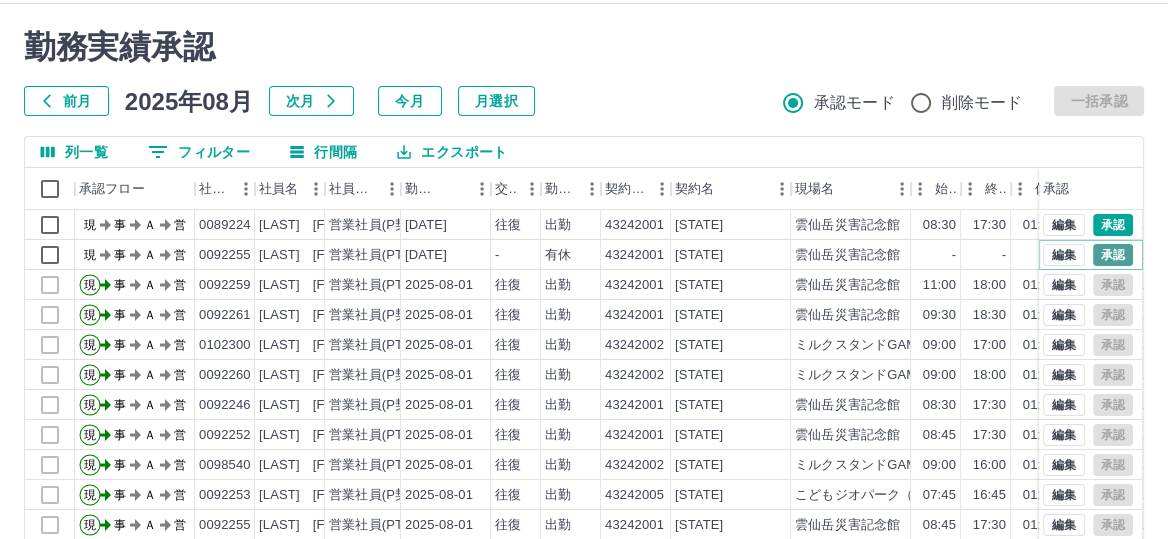 click on "承認" at bounding box center [1113, 255] 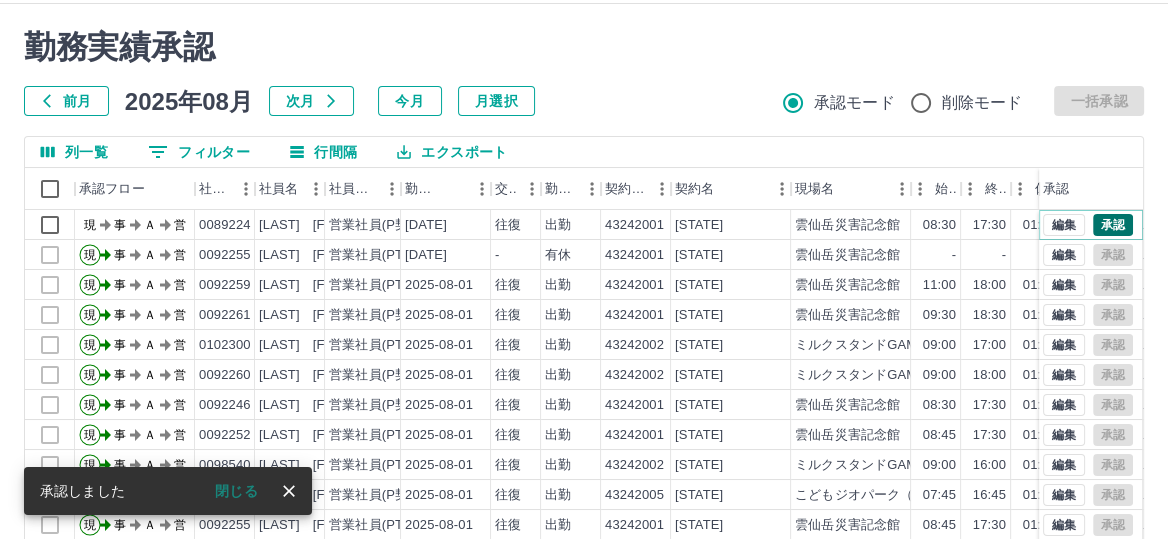 click on "承認" at bounding box center (1113, 225) 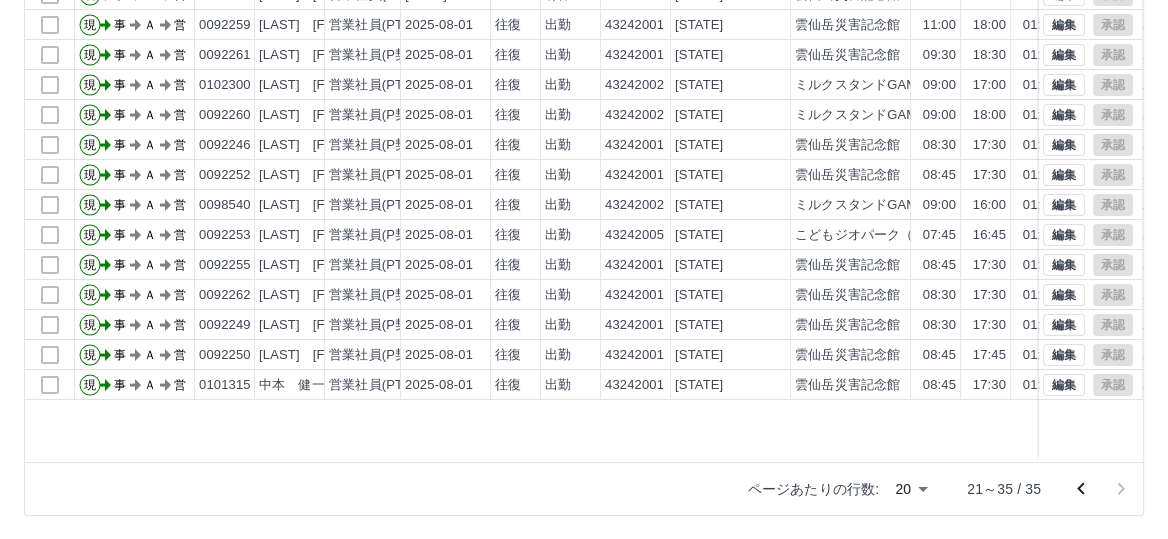 scroll, scrollTop: 306, scrollLeft: 0, axis: vertical 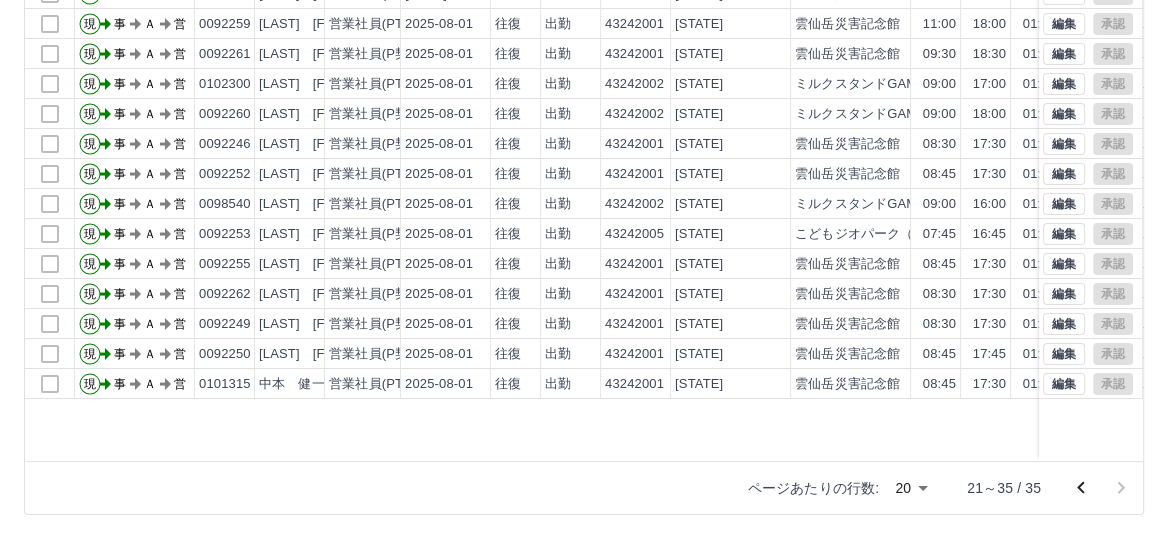 click 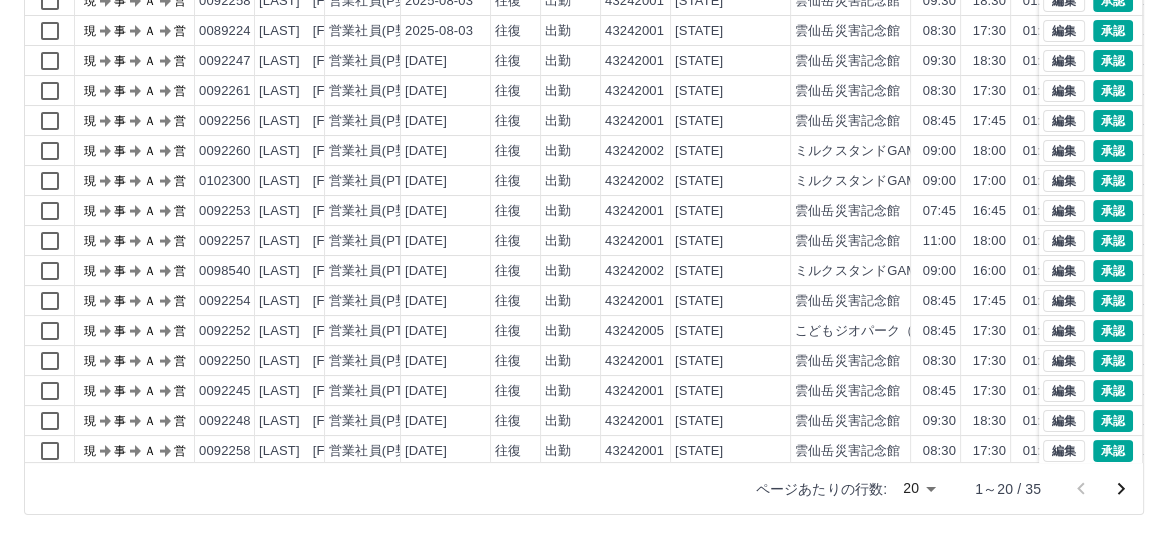 scroll, scrollTop: 99, scrollLeft: 0, axis: vertical 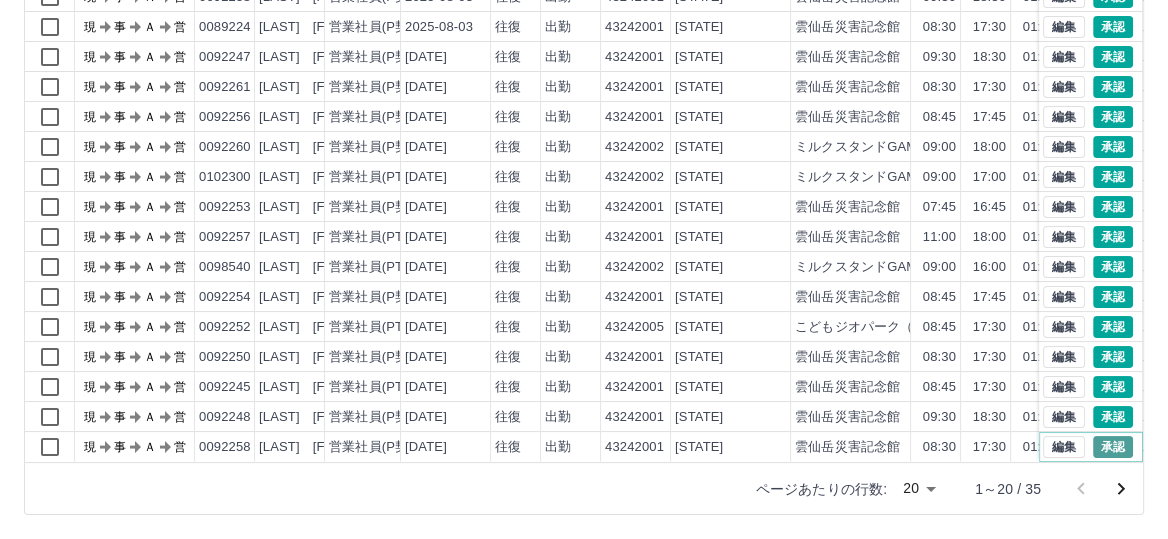 click on "承認" at bounding box center [1113, 447] 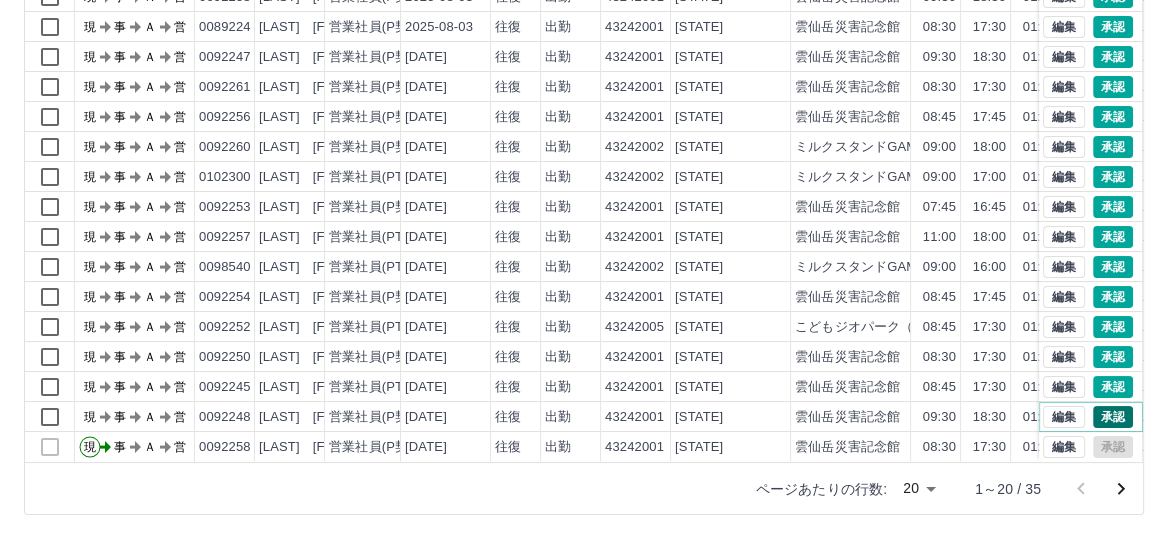 click on "承認" at bounding box center (1113, 417) 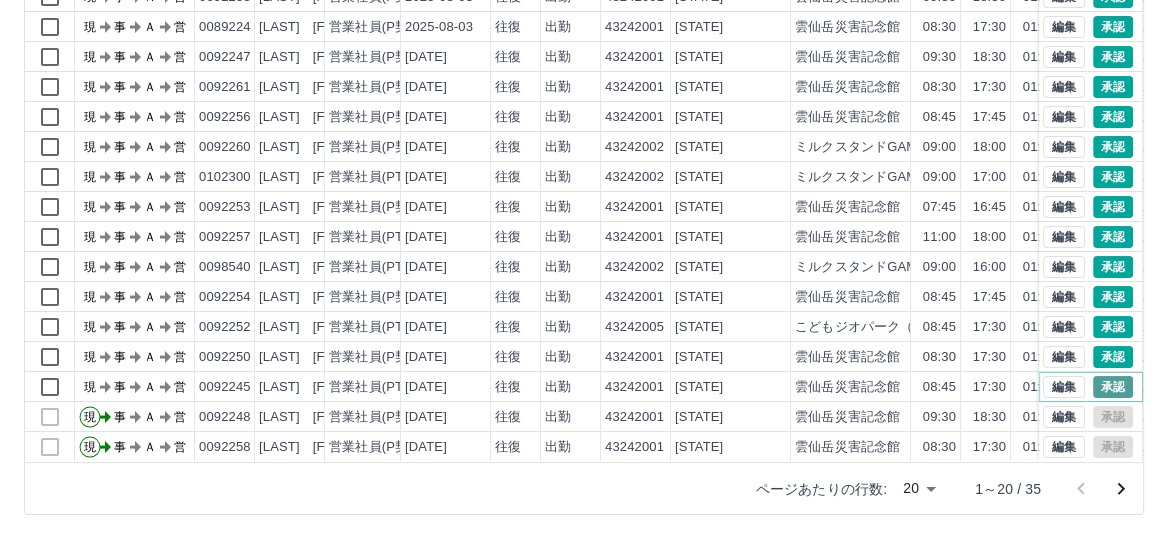click on "承認" at bounding box center [1113, 387] 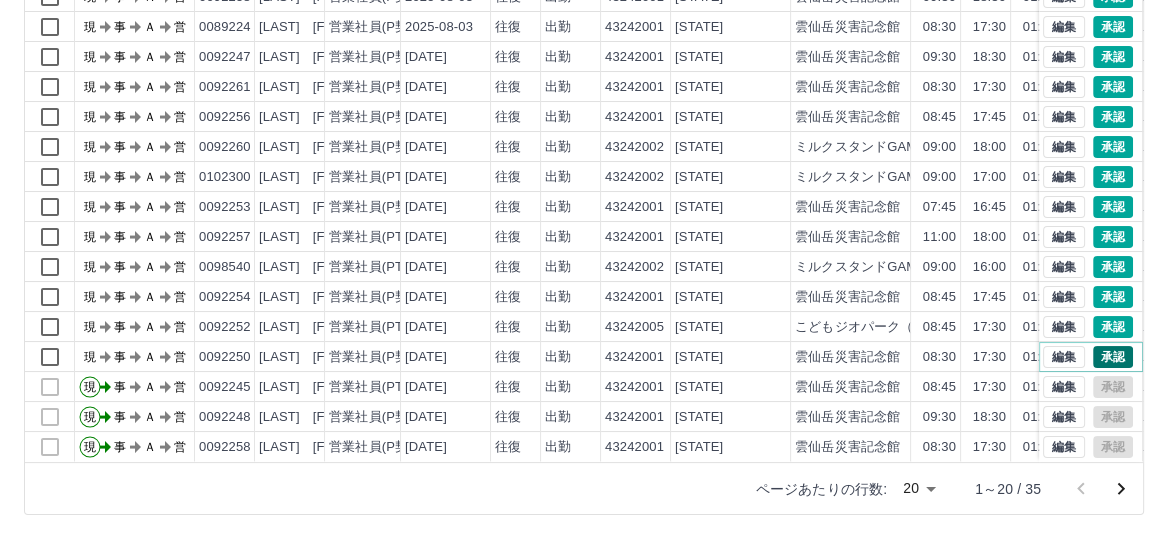 click on "承認" at bounding box center [1113, 357] 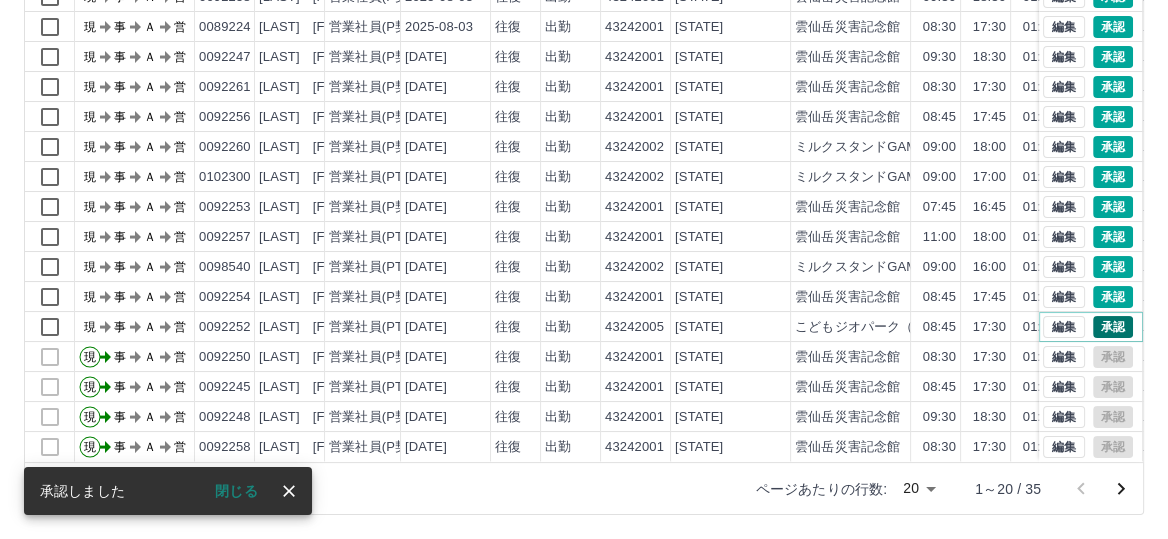 click on "承認" at bounding box center [1113, 327] 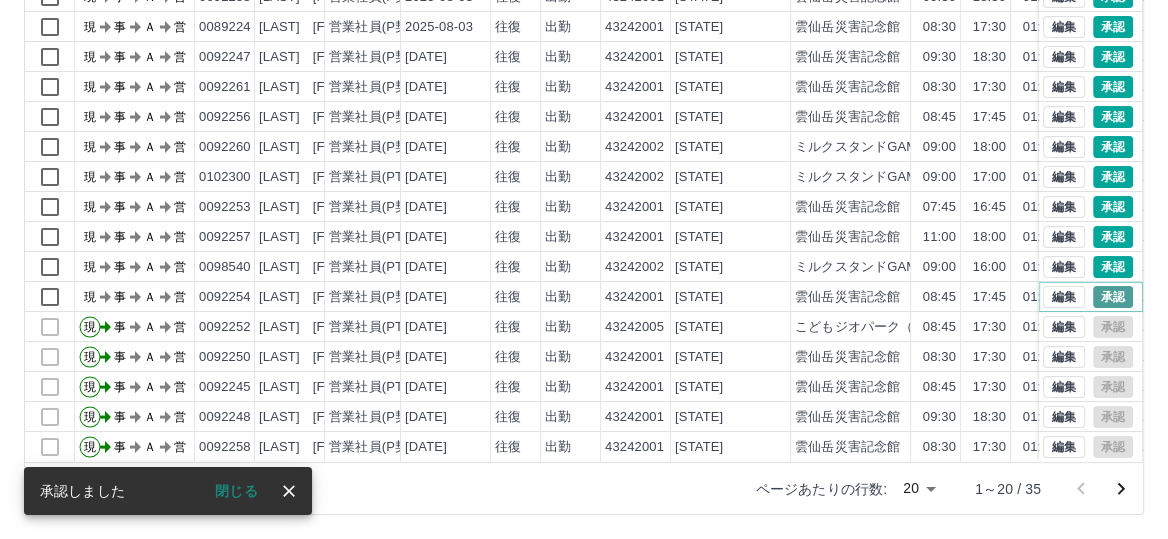 click on "承認" at bounding box center (1113, 297) 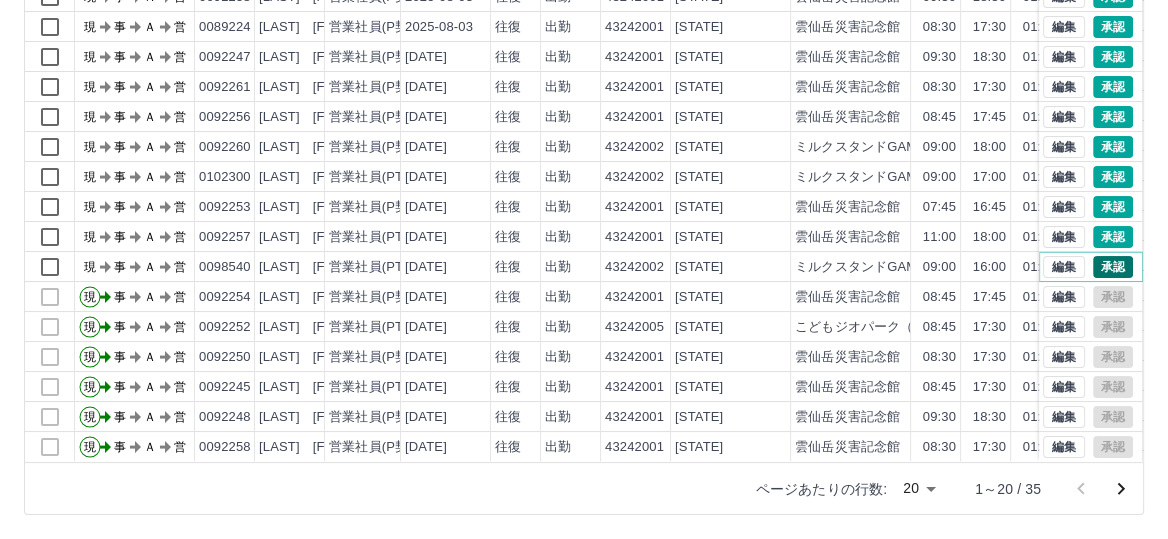 click on "承認" at bounding box center (1113, 267) 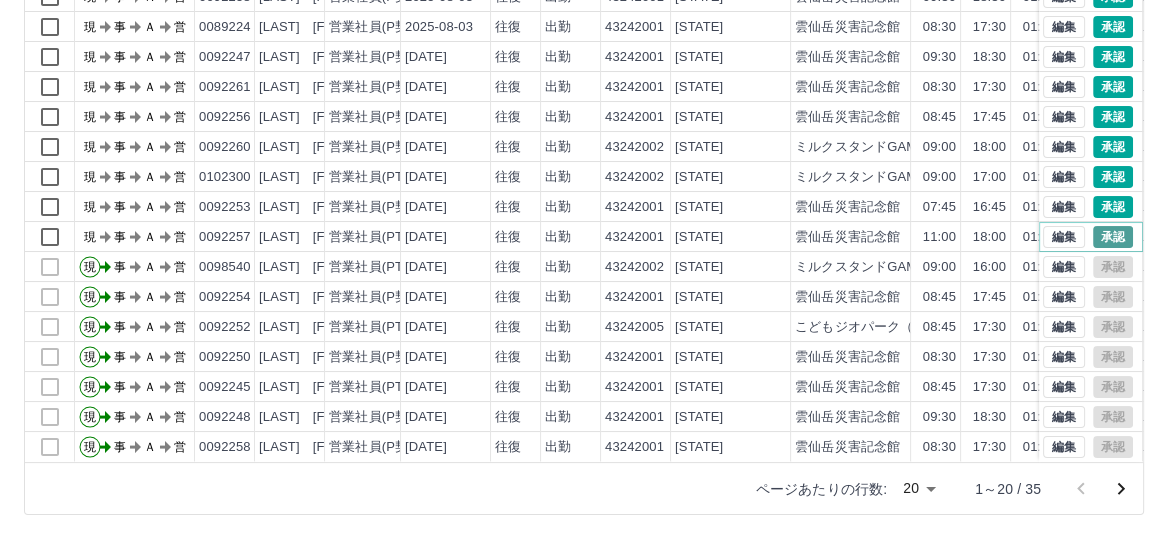 click on "承認" at bounding box center (1113, 237) 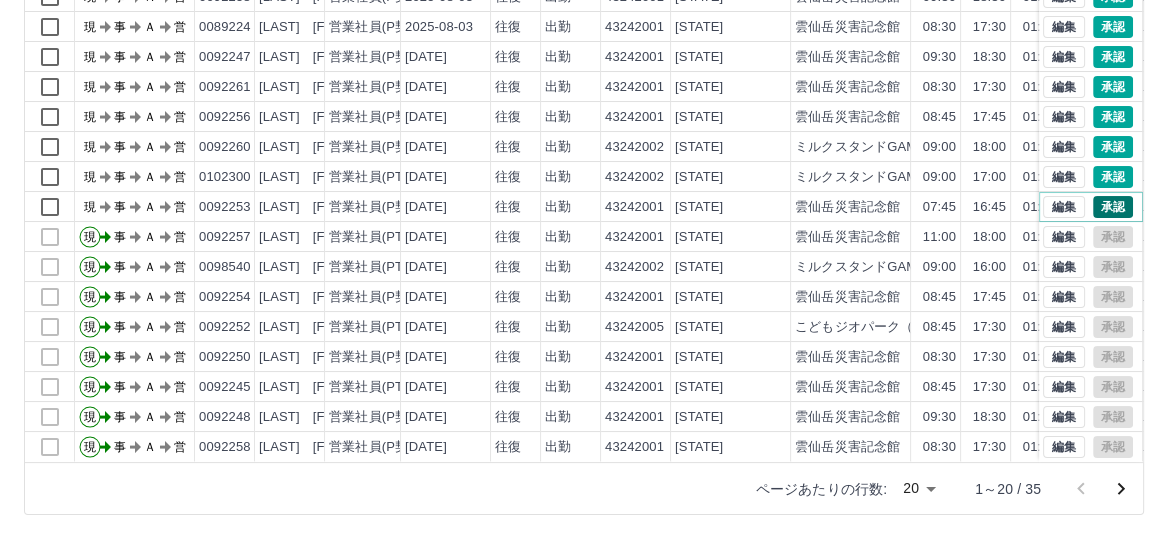 click on "承認" at bounding box center (1113, 207) 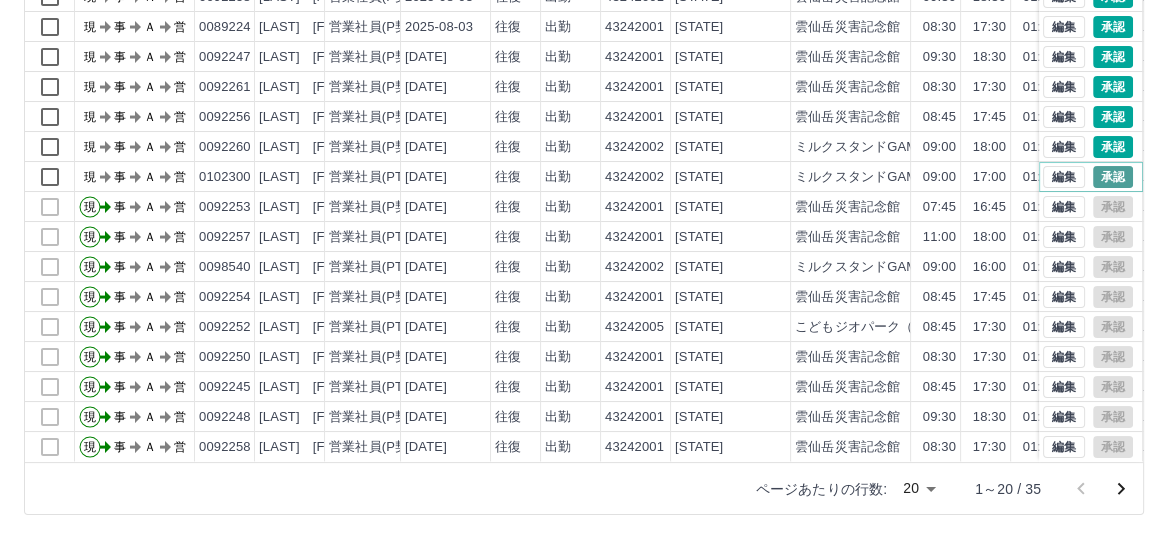 click on "承認" at bounding box center [1113, 177] 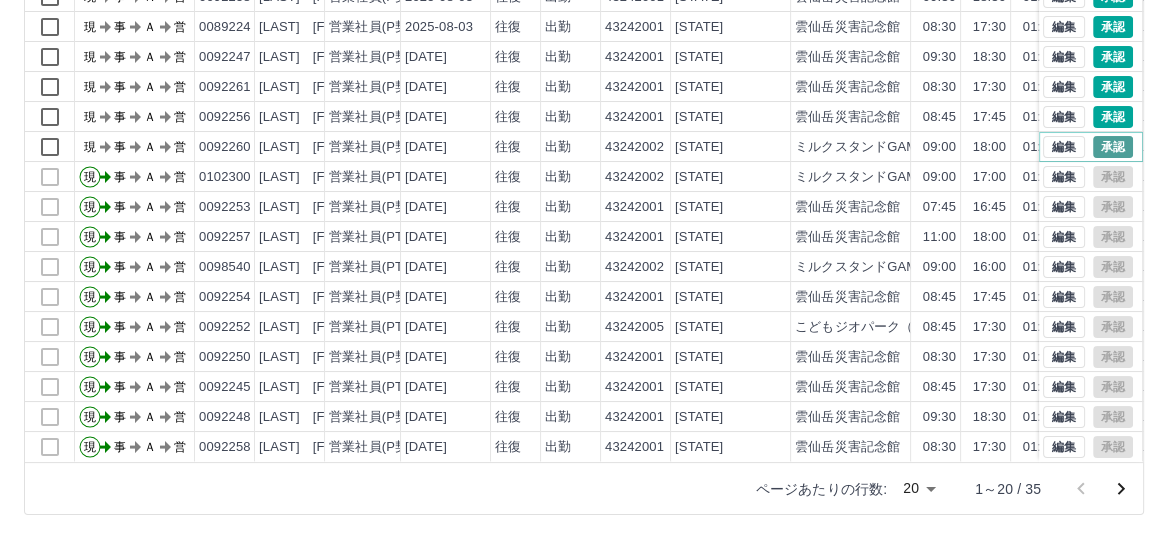 click on "承認" at bounding box center [1113, 147] 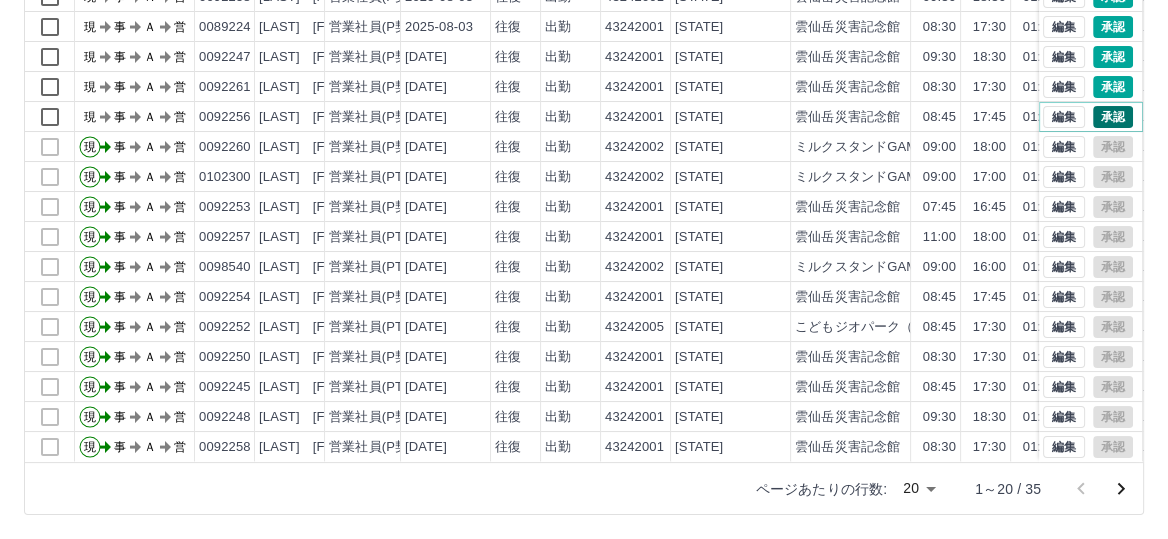 click on "承認" at bounding box center (1113, 117) 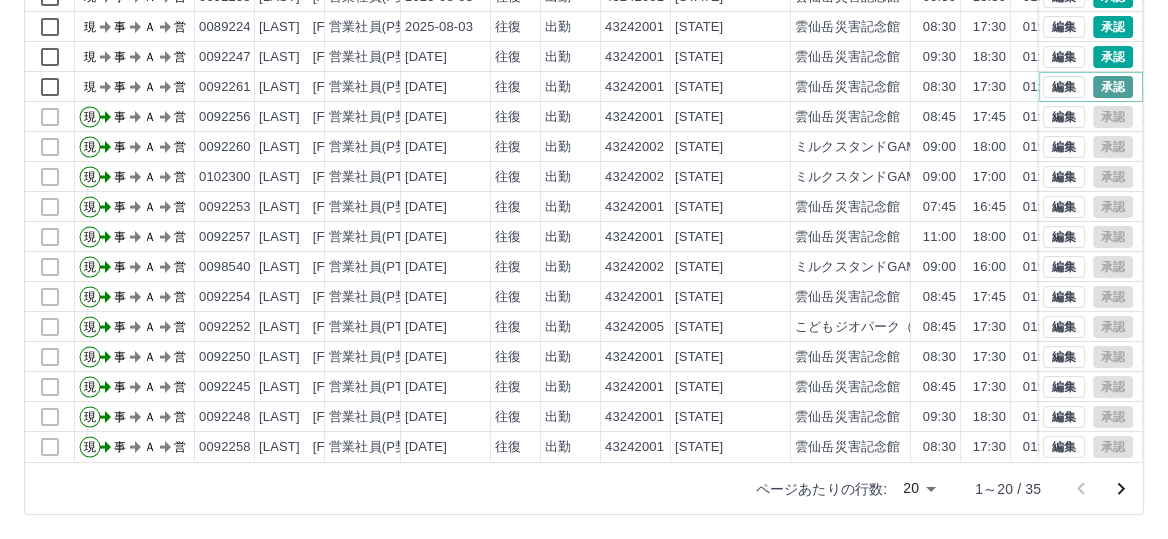 click on "承認" at bounding box center (1113, 87) 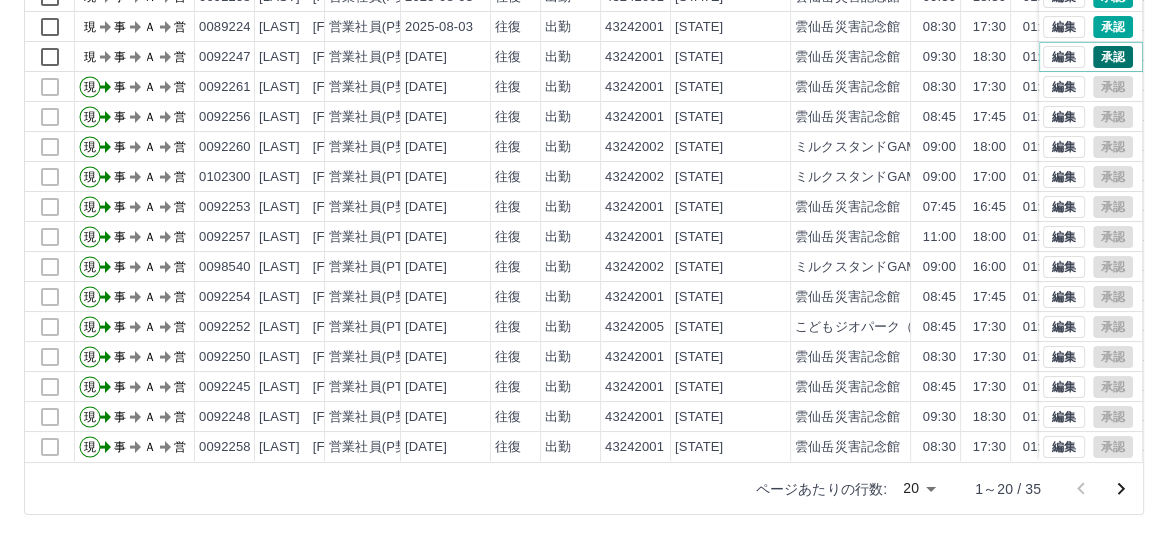 click on "承認" at bounding box center [1113, 57] 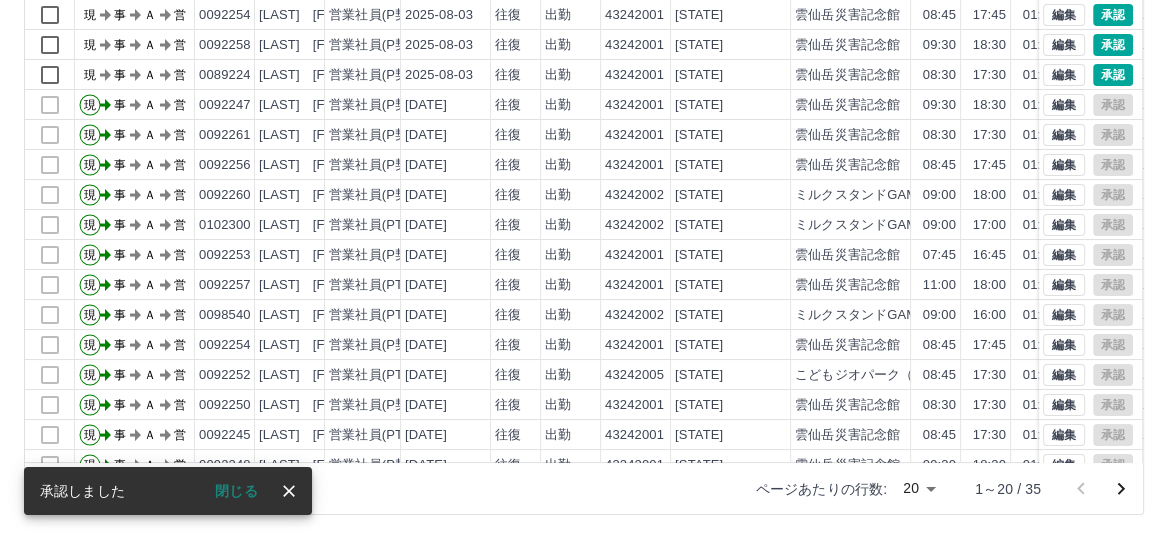 scroll, scrollTop: 12, scrollLeft: 0, axis: vertical 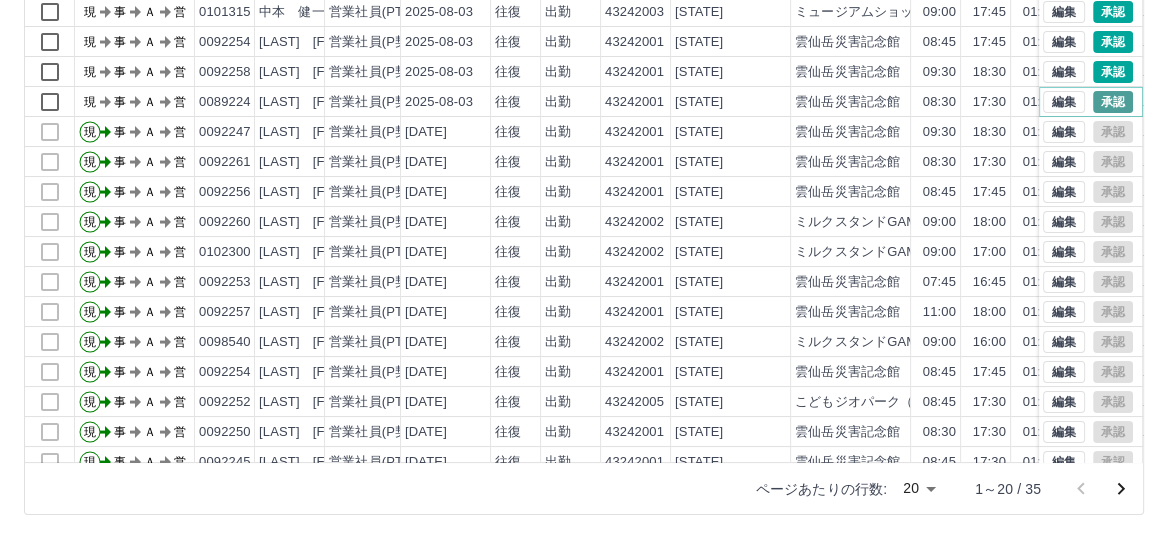 click on "承認" at bounding box center (1113, 102) 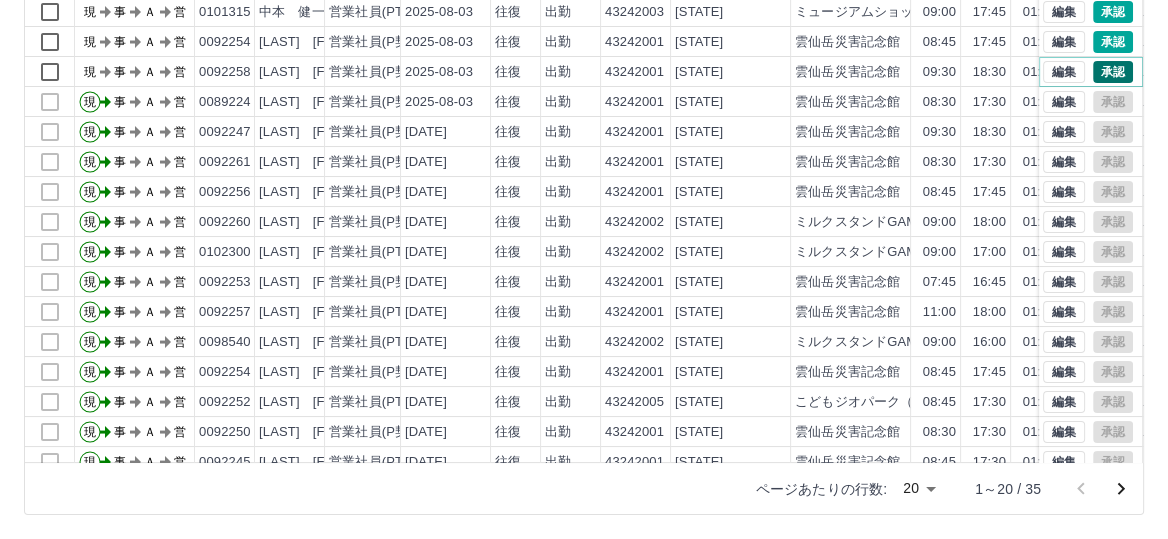 click on "承認" at bounding box center (1113, 72) 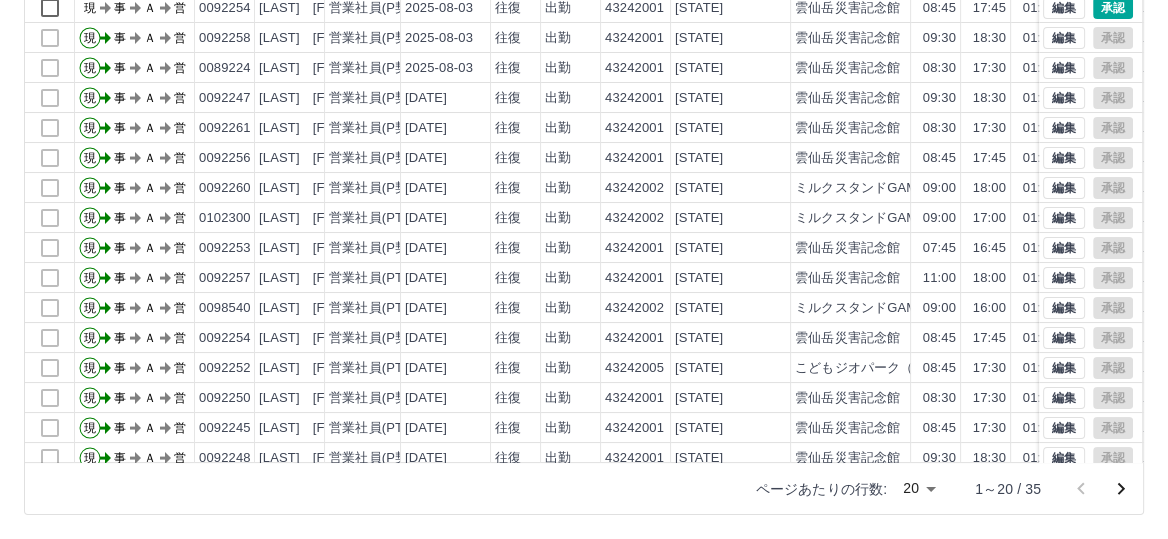 scroll, scrollTop: 0, scrollLeft: 0, axis: both 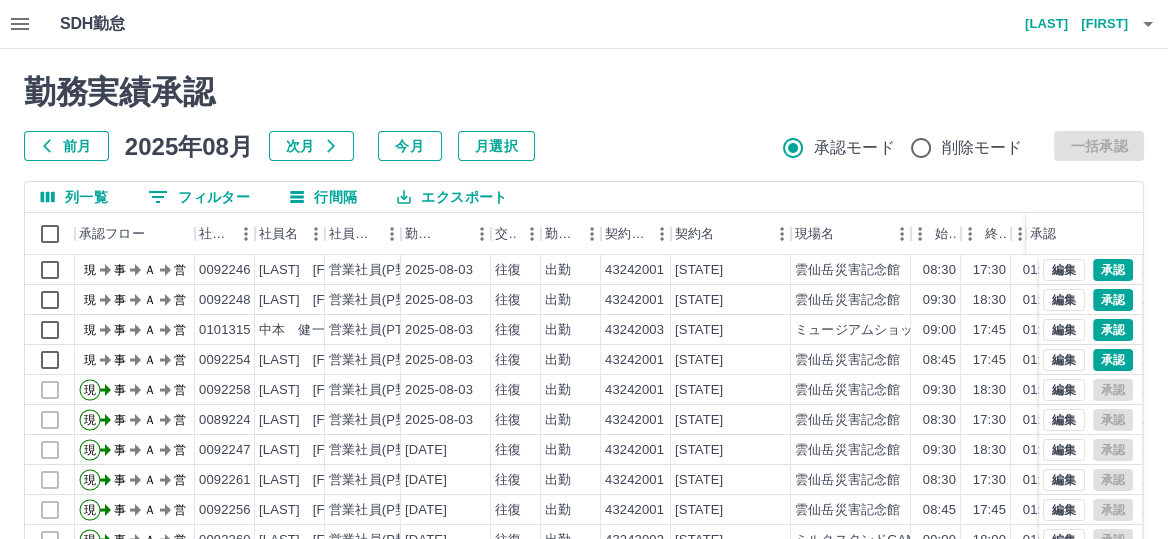 click on "吉元　明文" at bounding box center [1068, 24] 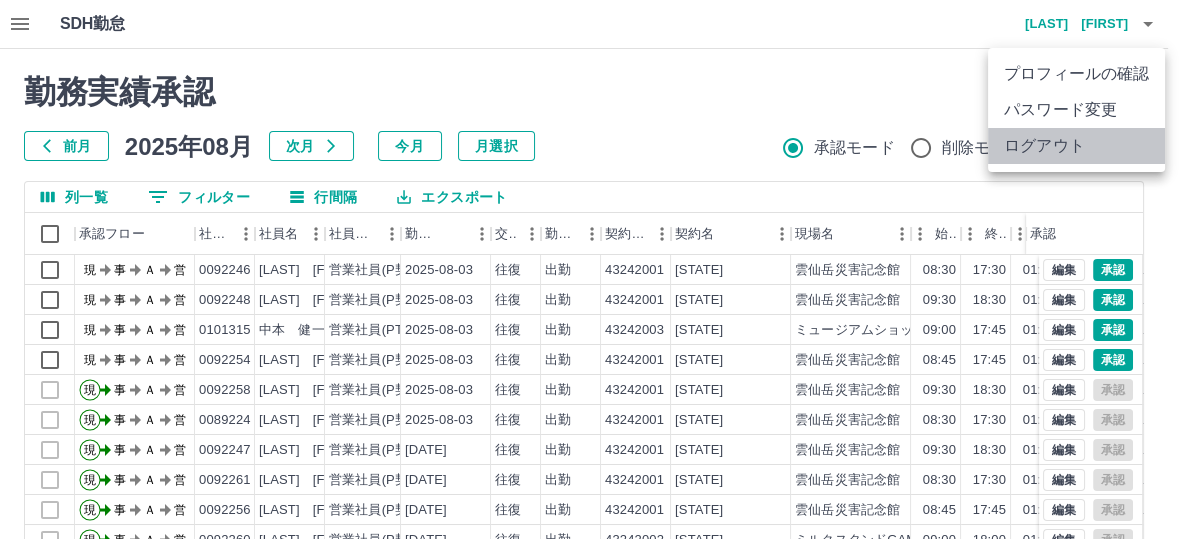 click on "ログアウト" at bounding box center (1076, 146) 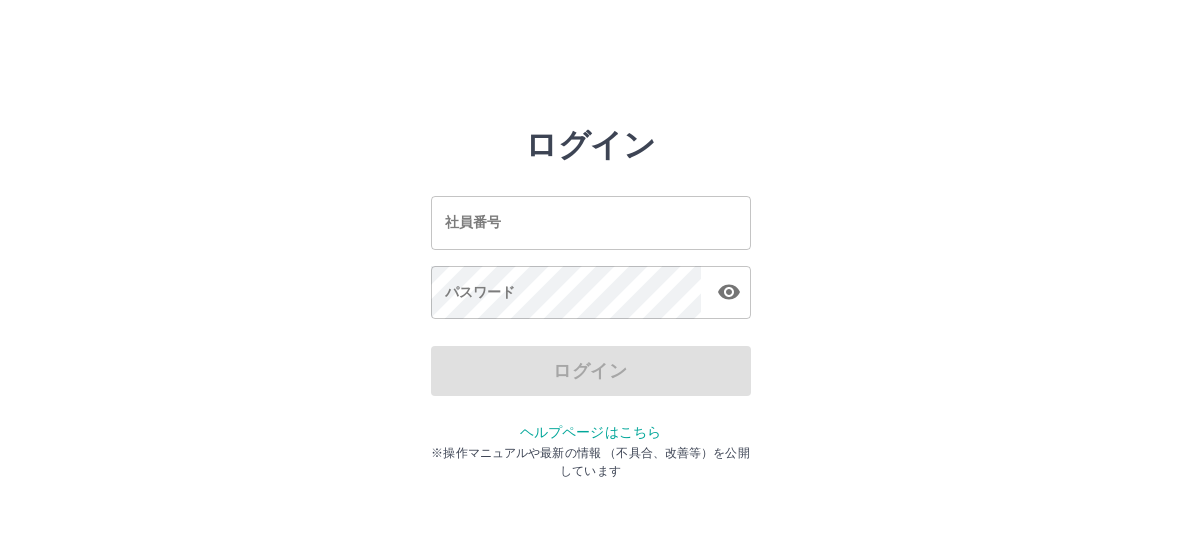 scroll, scrollTop: 0, scrollLeft: 0, axis: both 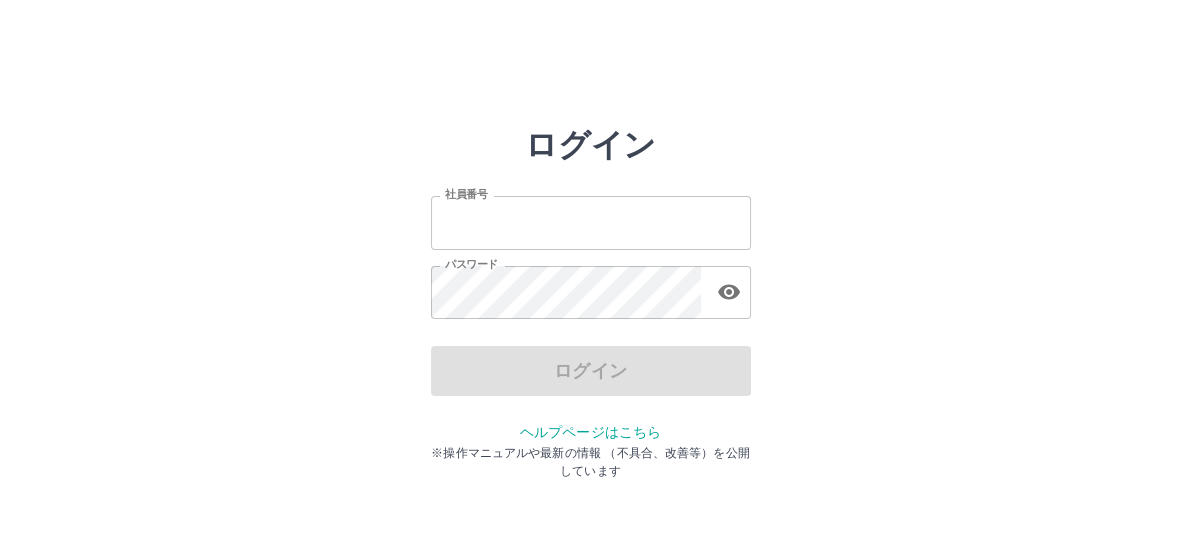 type on "*******" 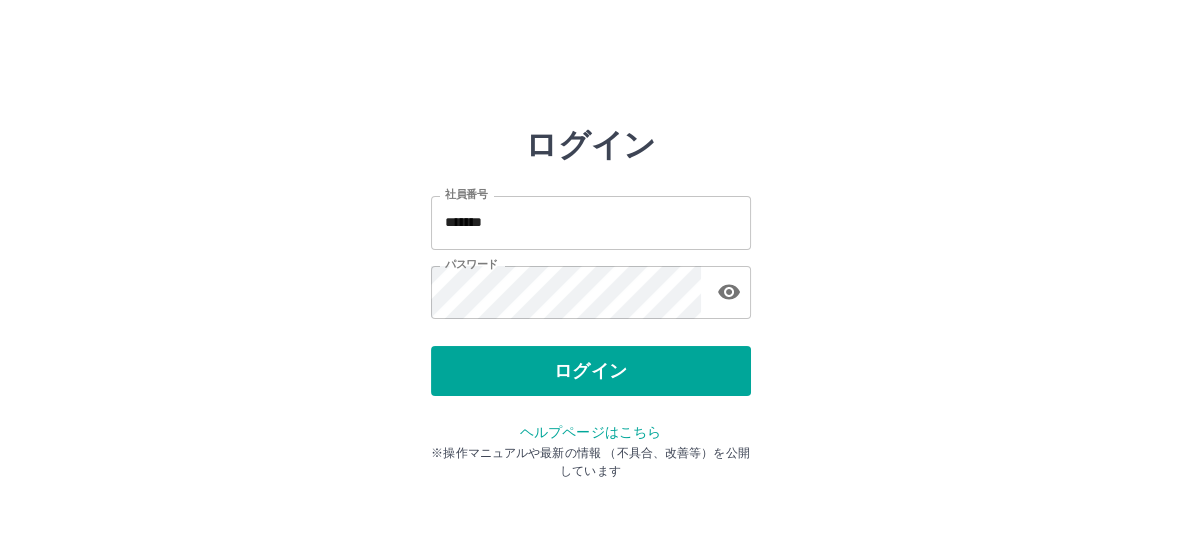click on "ログイン 社員番号 ******* 社員番号 パスワード パスワード ログイン ヘルプページはこちら ※操作マニュアルや最新の情報 （不具合、改善等）を公開しています" at bounding box center [590, 286] 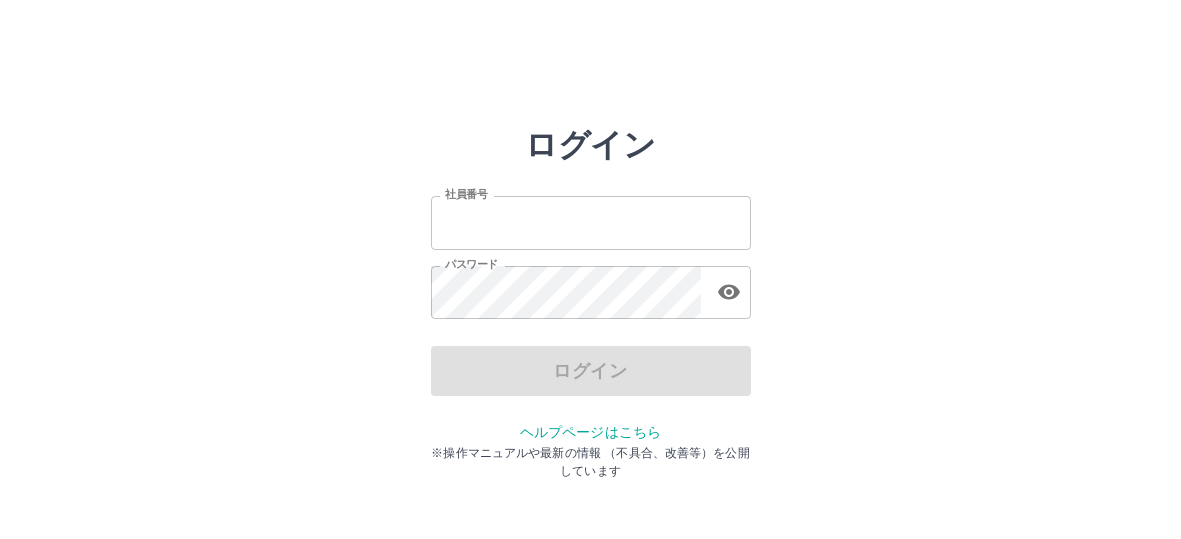 scroll, scrollTop: 0, scrollLeft: 0, axis: both 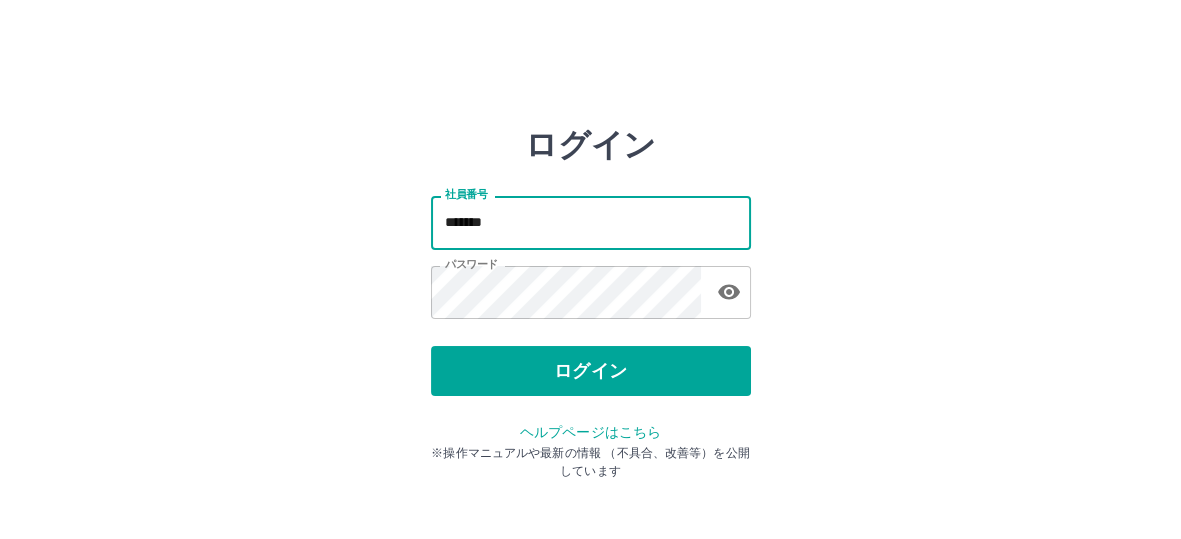 click on "*******" at bounding box center (591, 222) 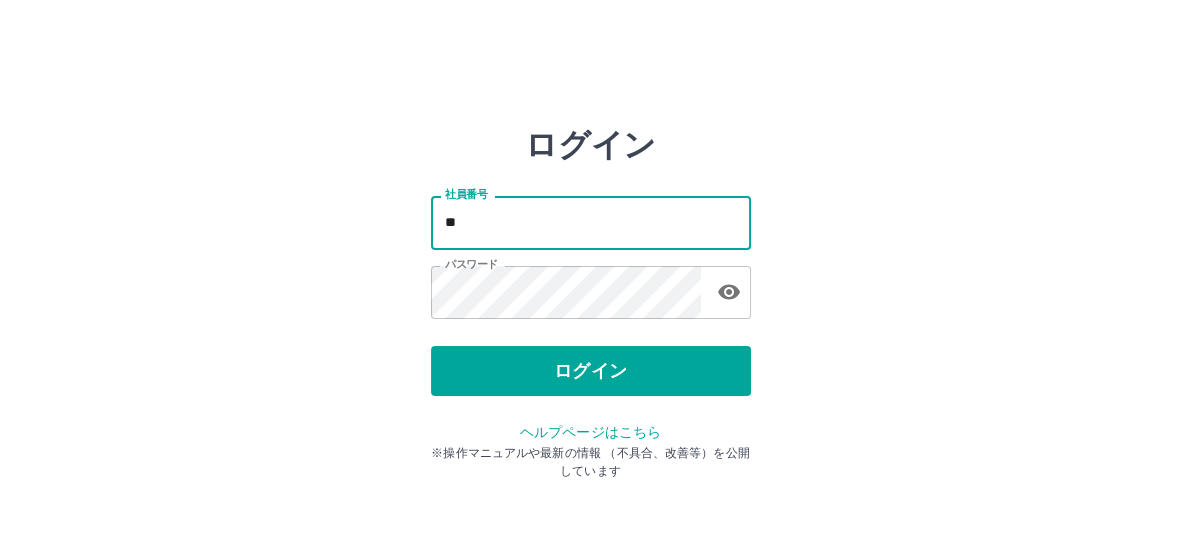 type on "*" 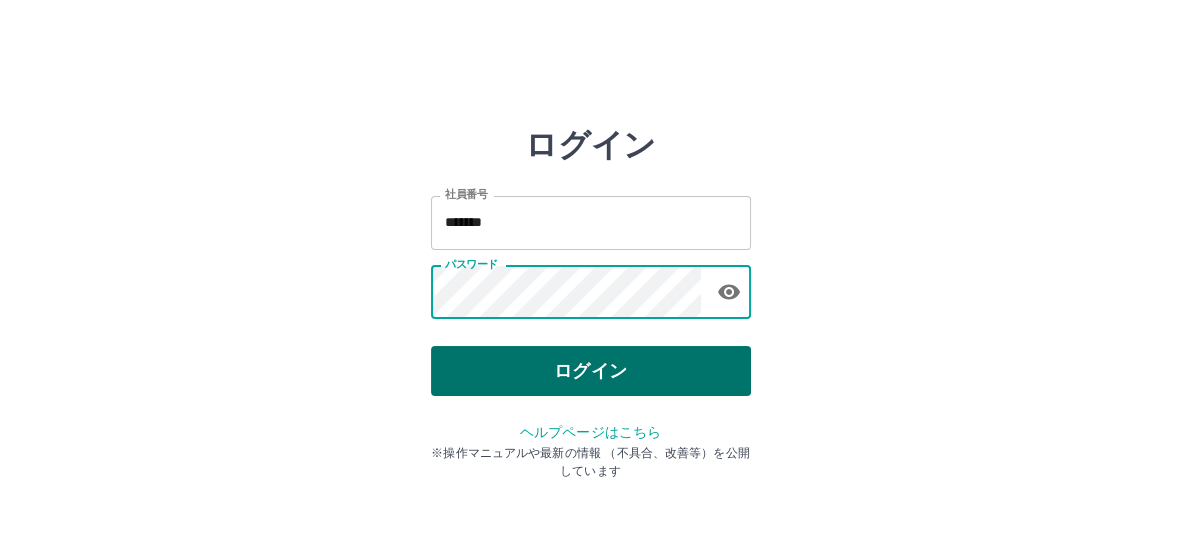 click on "ログイン" at bounding box center (591, 371) 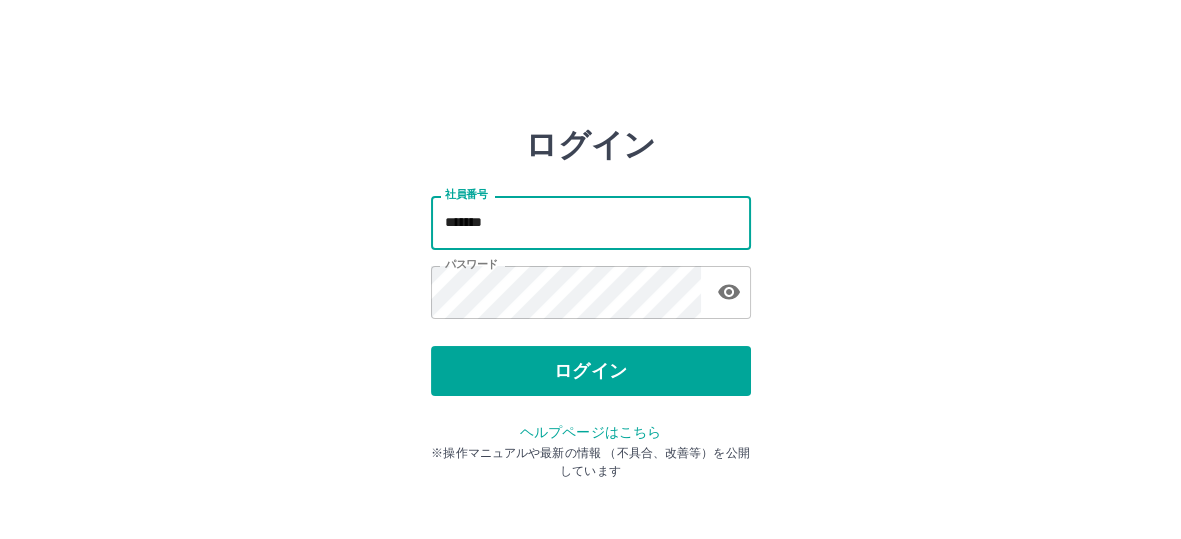 drag, startPoint x: 466, startPoint y: 221, endPoint x: 493, endPoint y: 202, distance: 33.01515 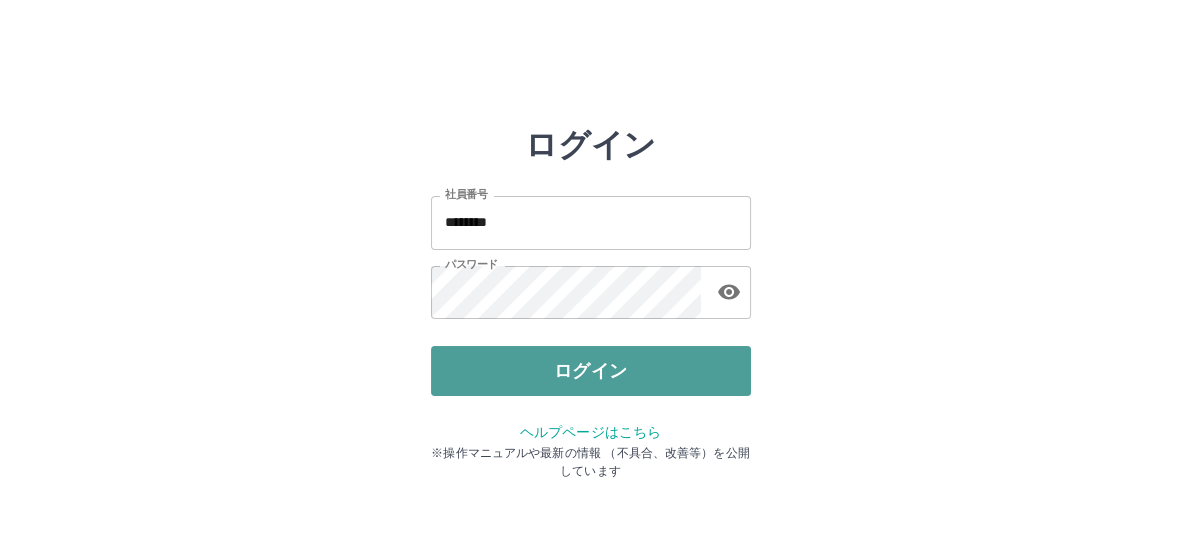 click on "ログイン" at bounding box center (591, 371) 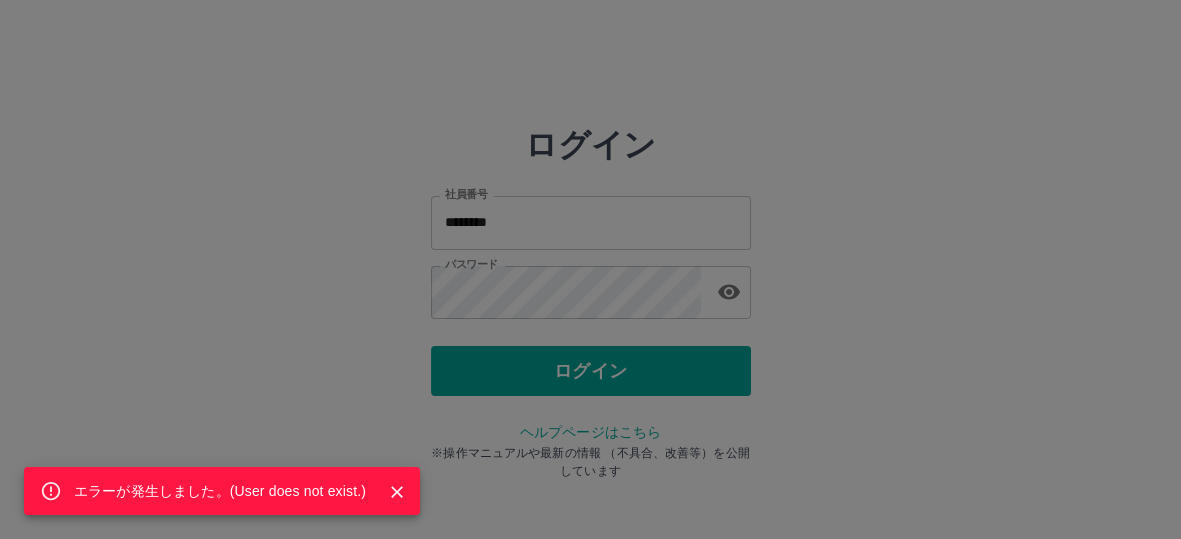click on "エラーが発生しました。( User does not exist. )" at bounding box center [590, 269] 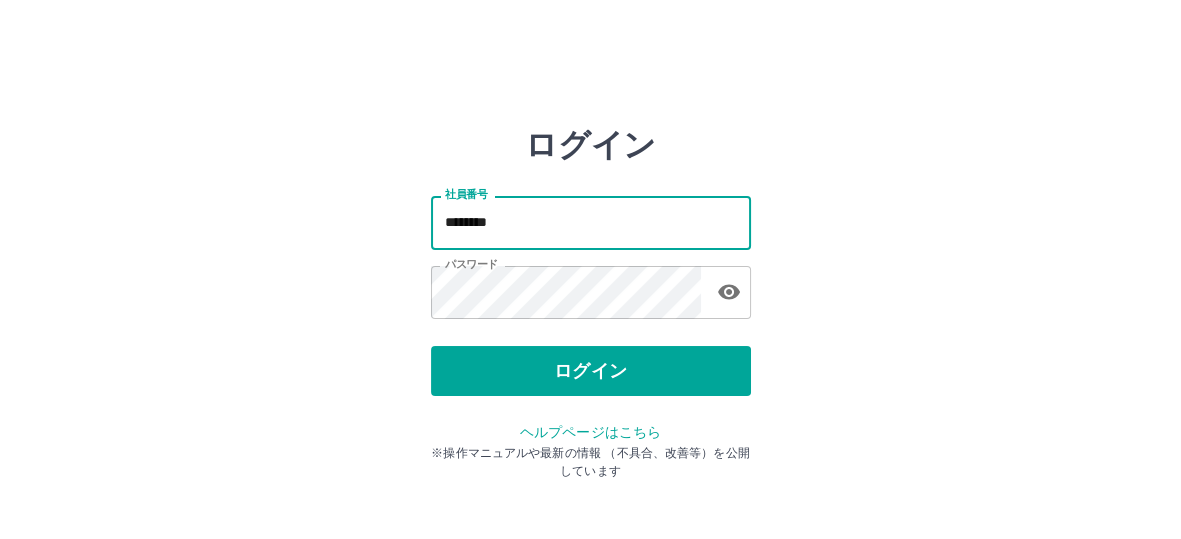 click on "********" at bounding box center (591, 222) 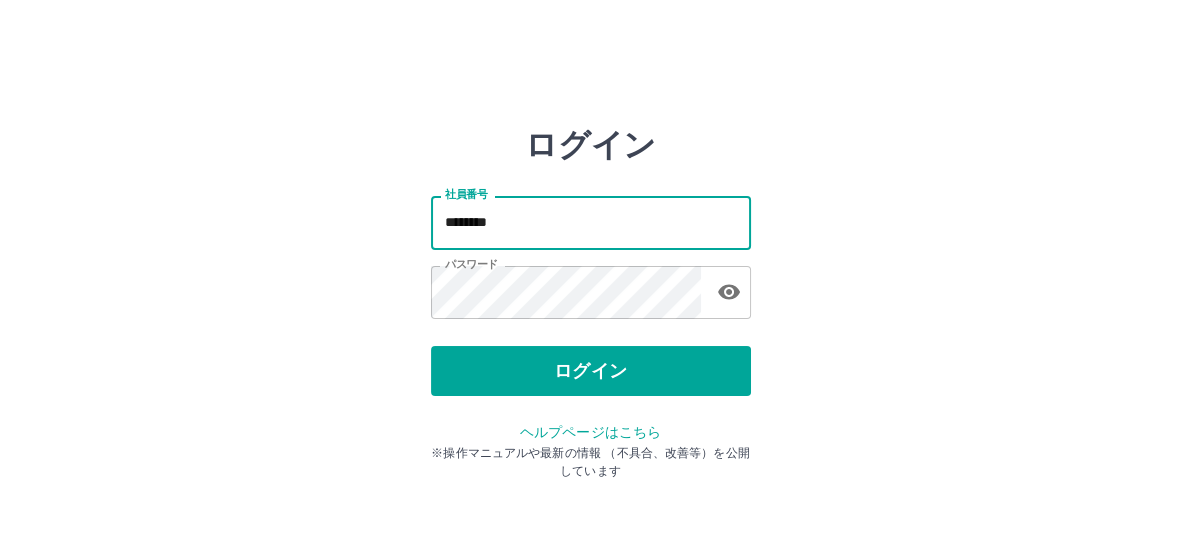 click on "********" at bounding box center [591, 222] 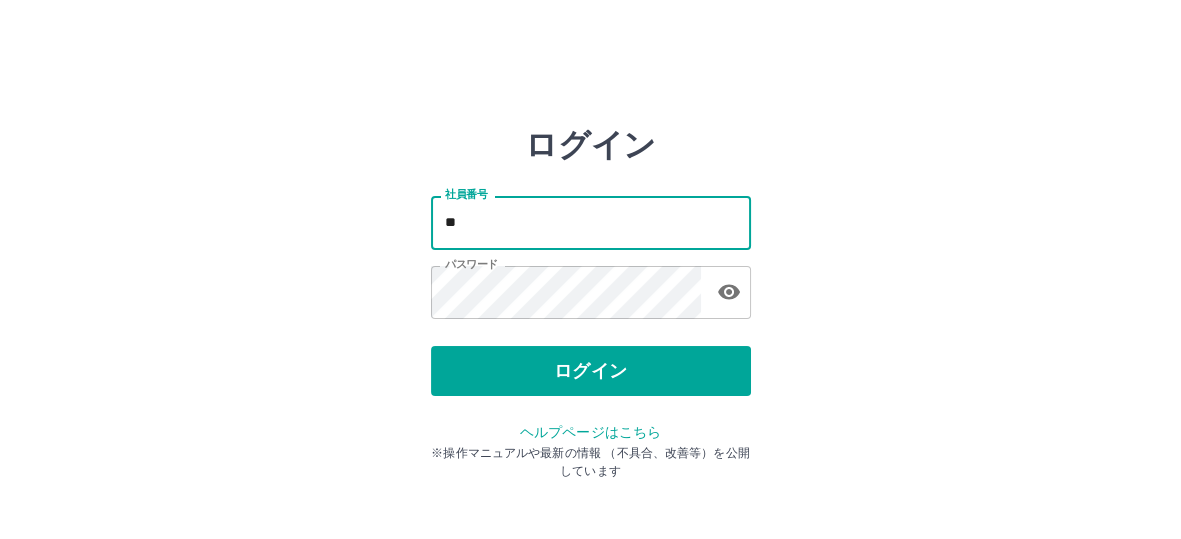 type on "*" 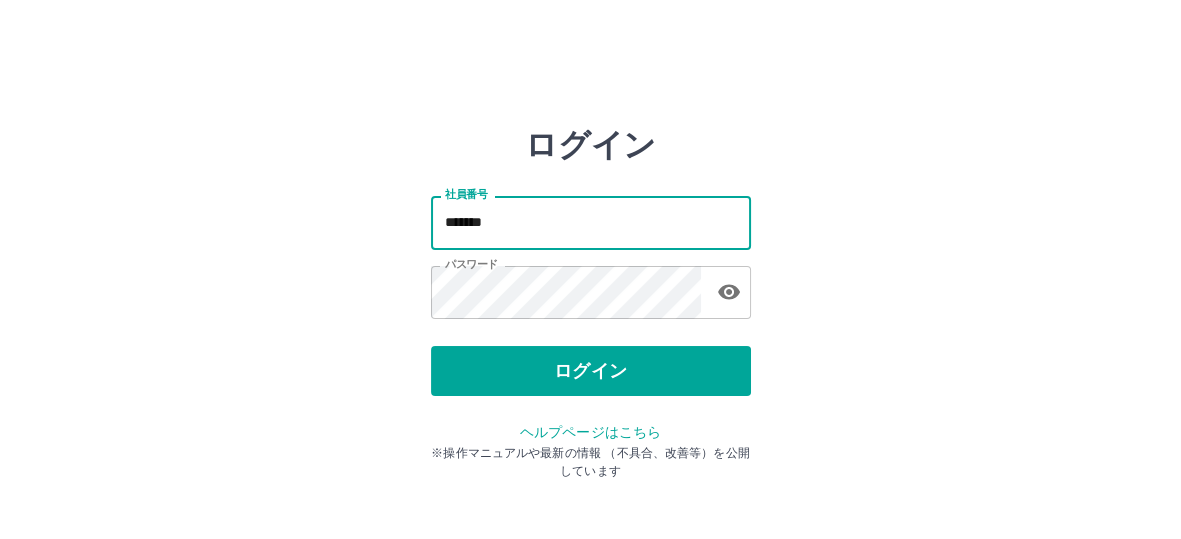 type on "*******" 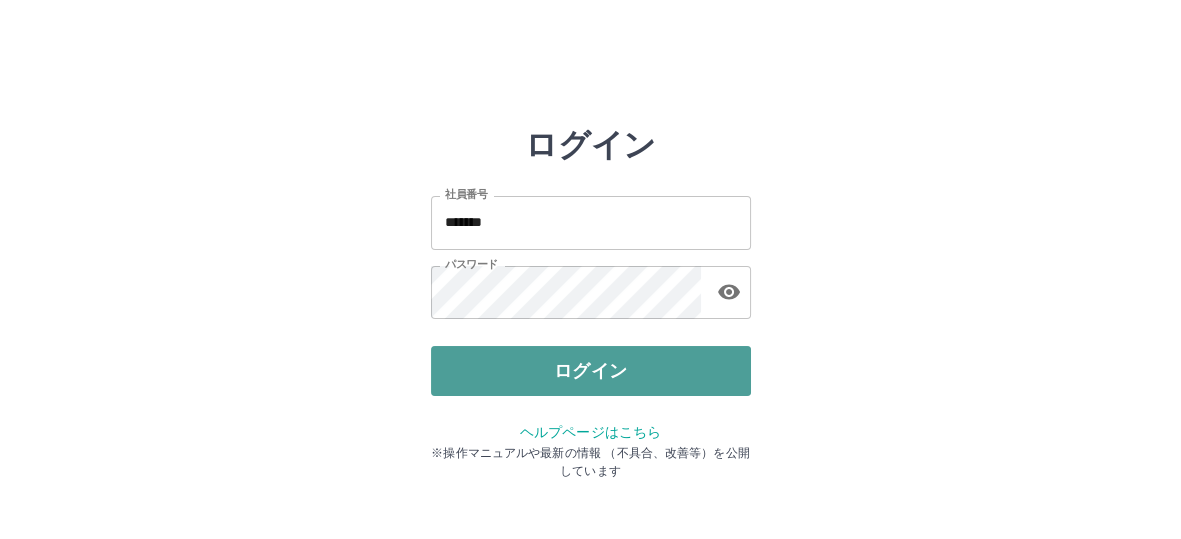 click on "ログイン" at bounding box center [591, 371] 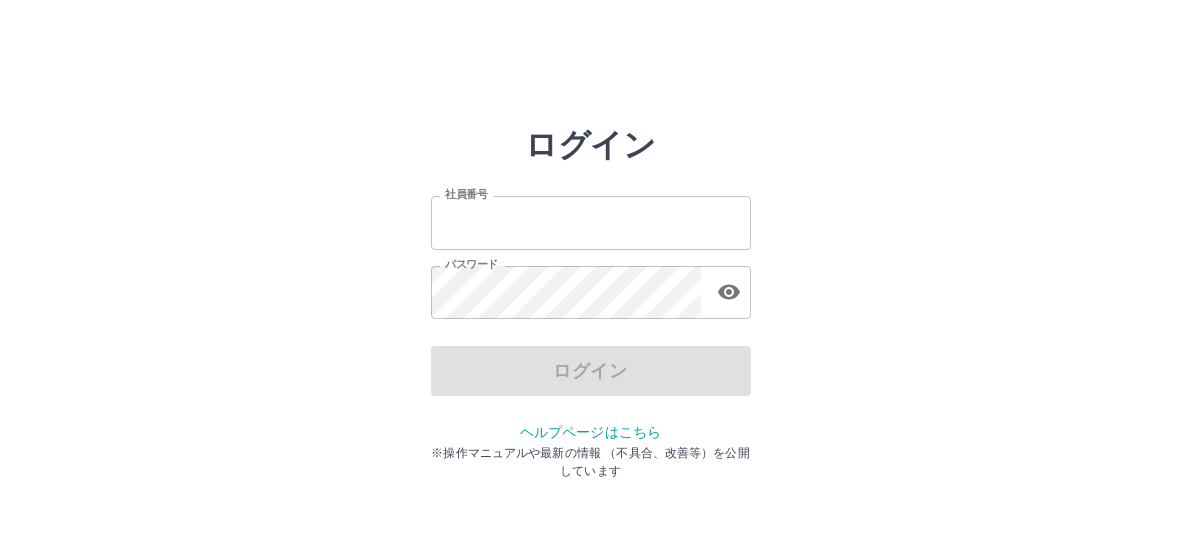 scroll, scrollTop: 0, scrollLeft: 0, axis: both 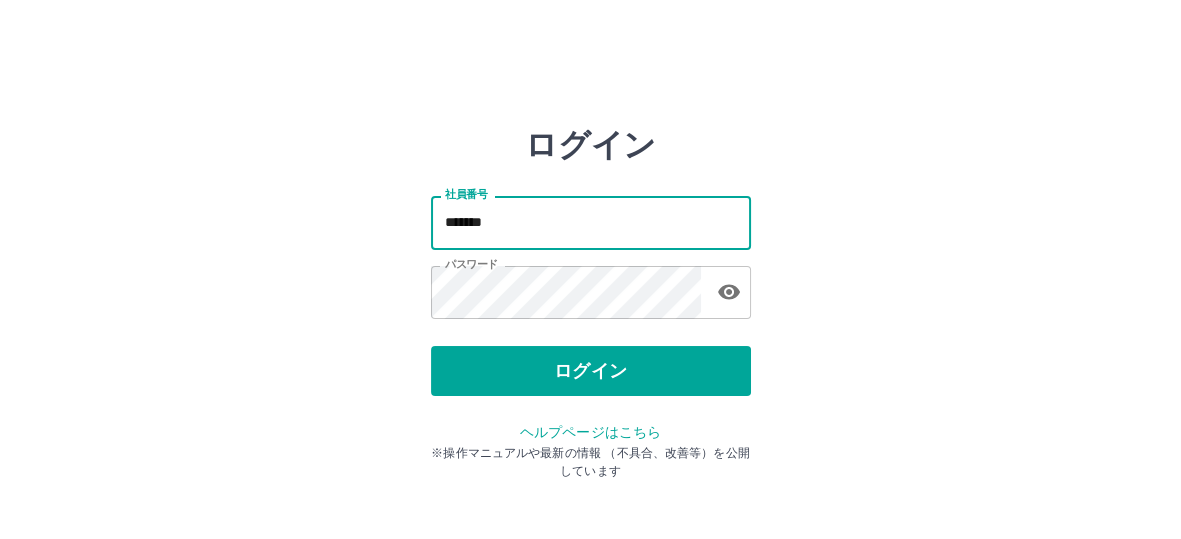 click on "*******" at bounding box center (591, 222) 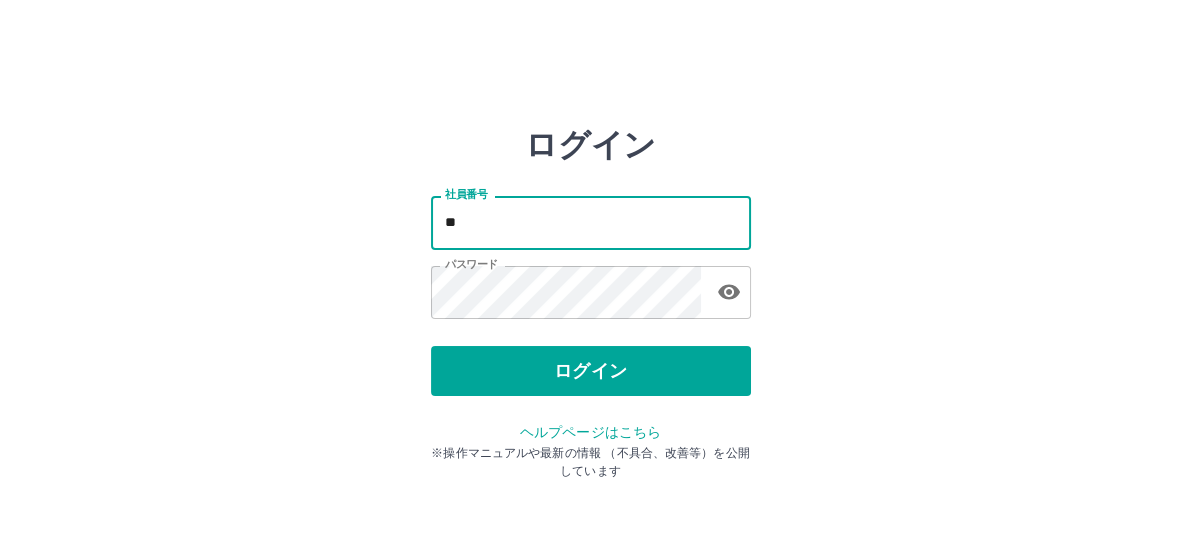type on "*" 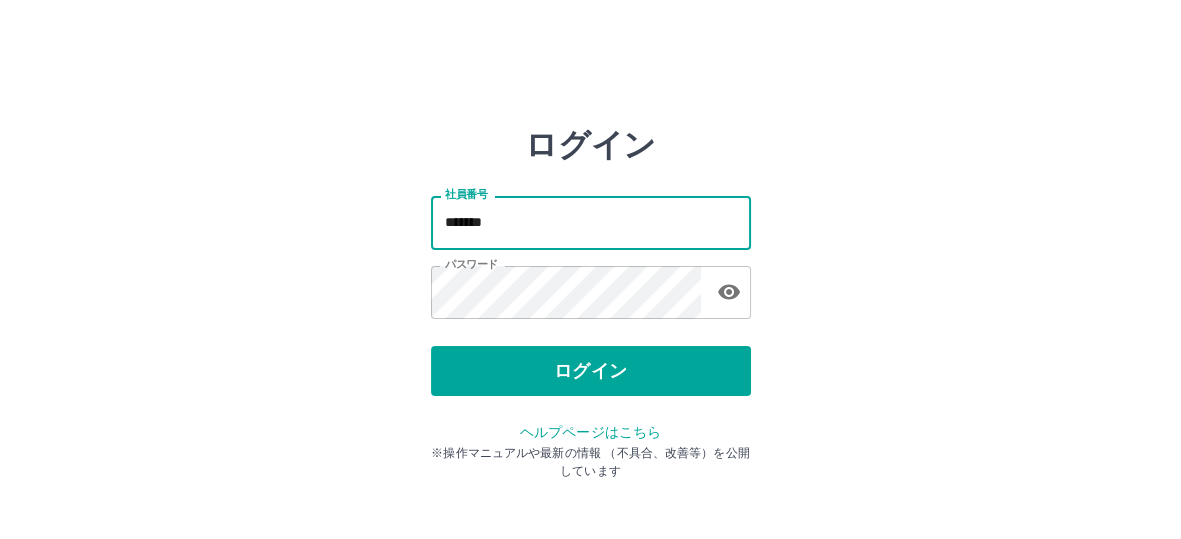 type on "*******" 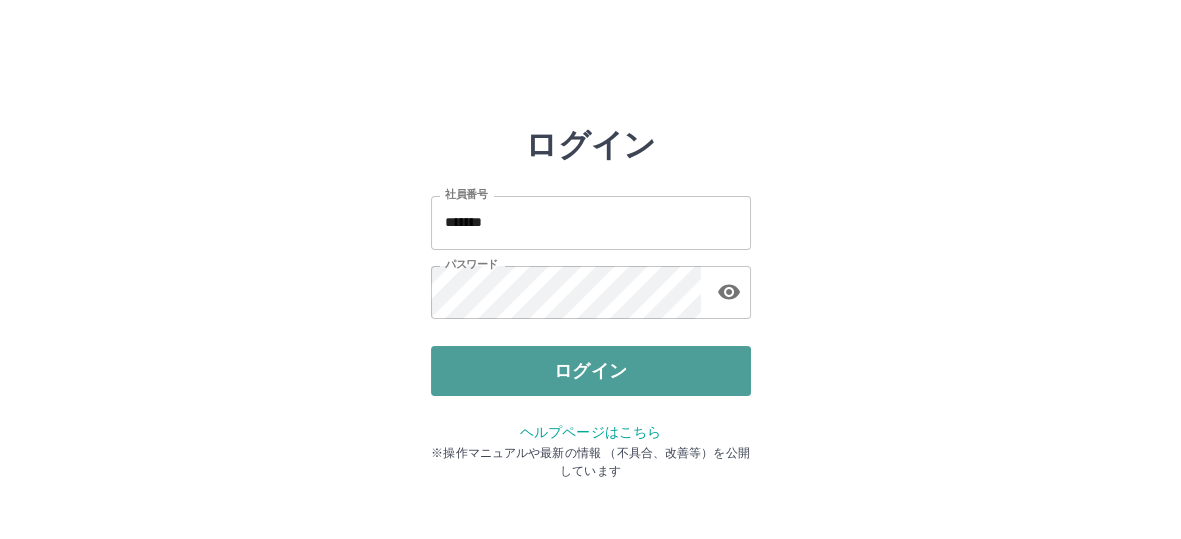 click on "ログイン" at bounding box center (591, 371) 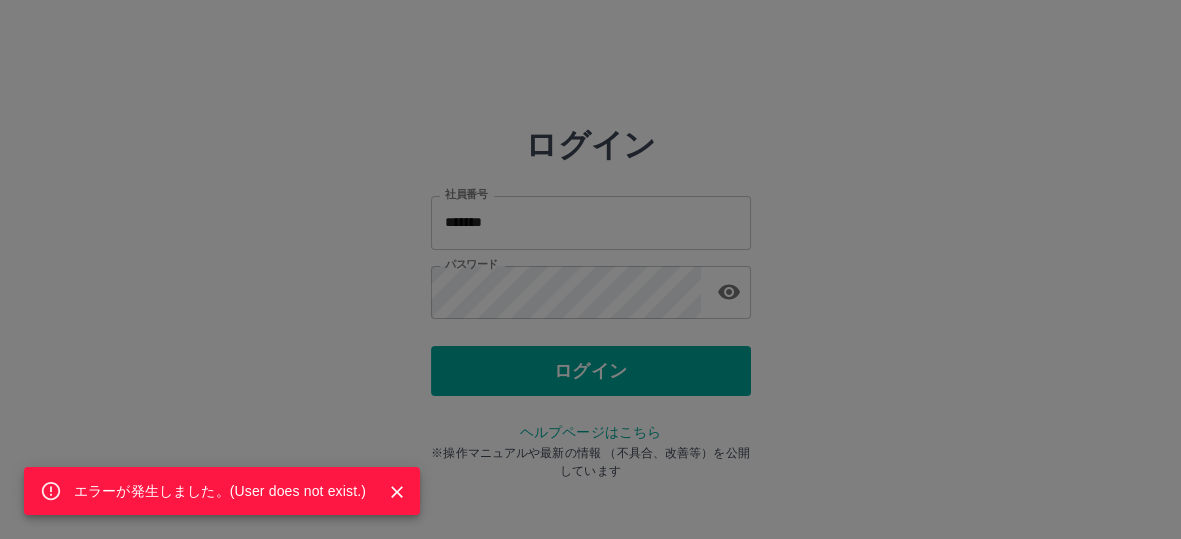 click on "エラーが発生しました。( User does not exist. )" at bounding box center [590, 269] 